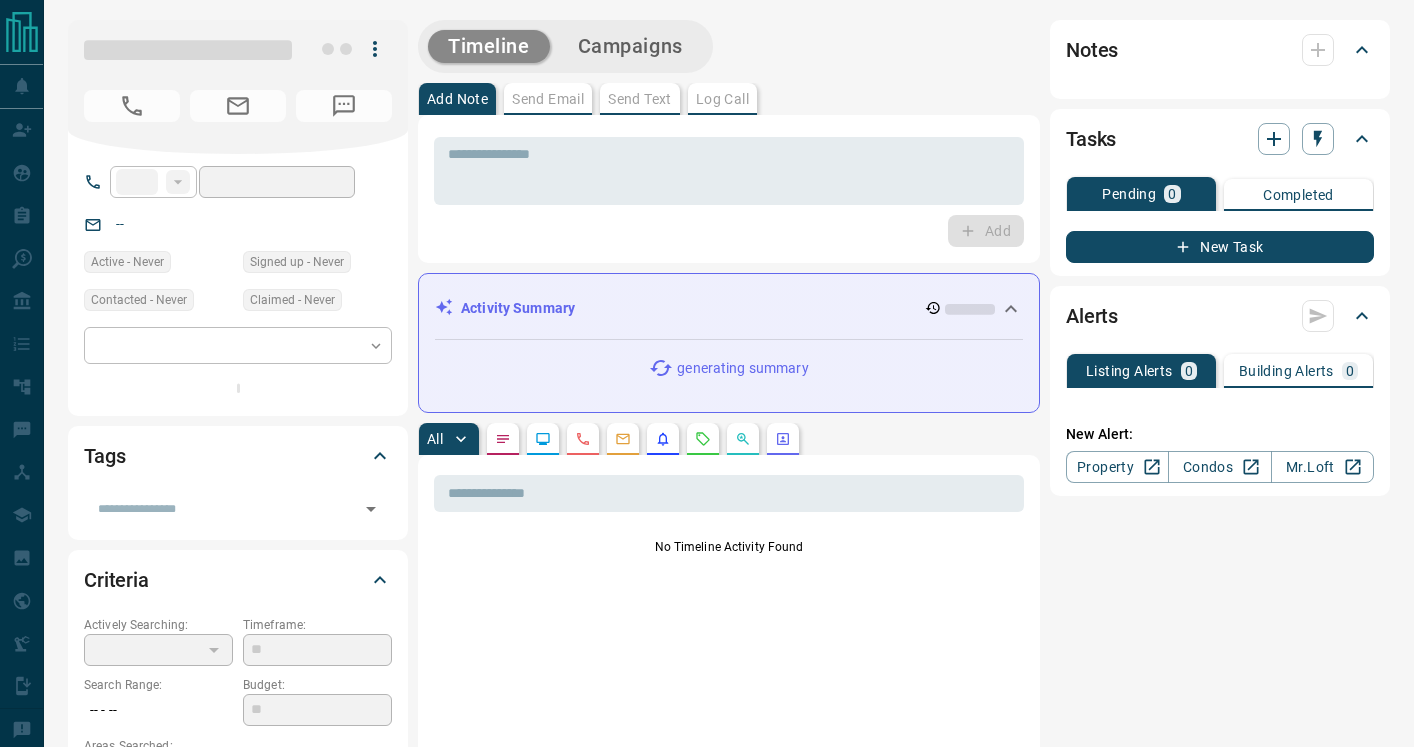 scroll, scrollTop: 0, scrollLeft: 0, axis: both 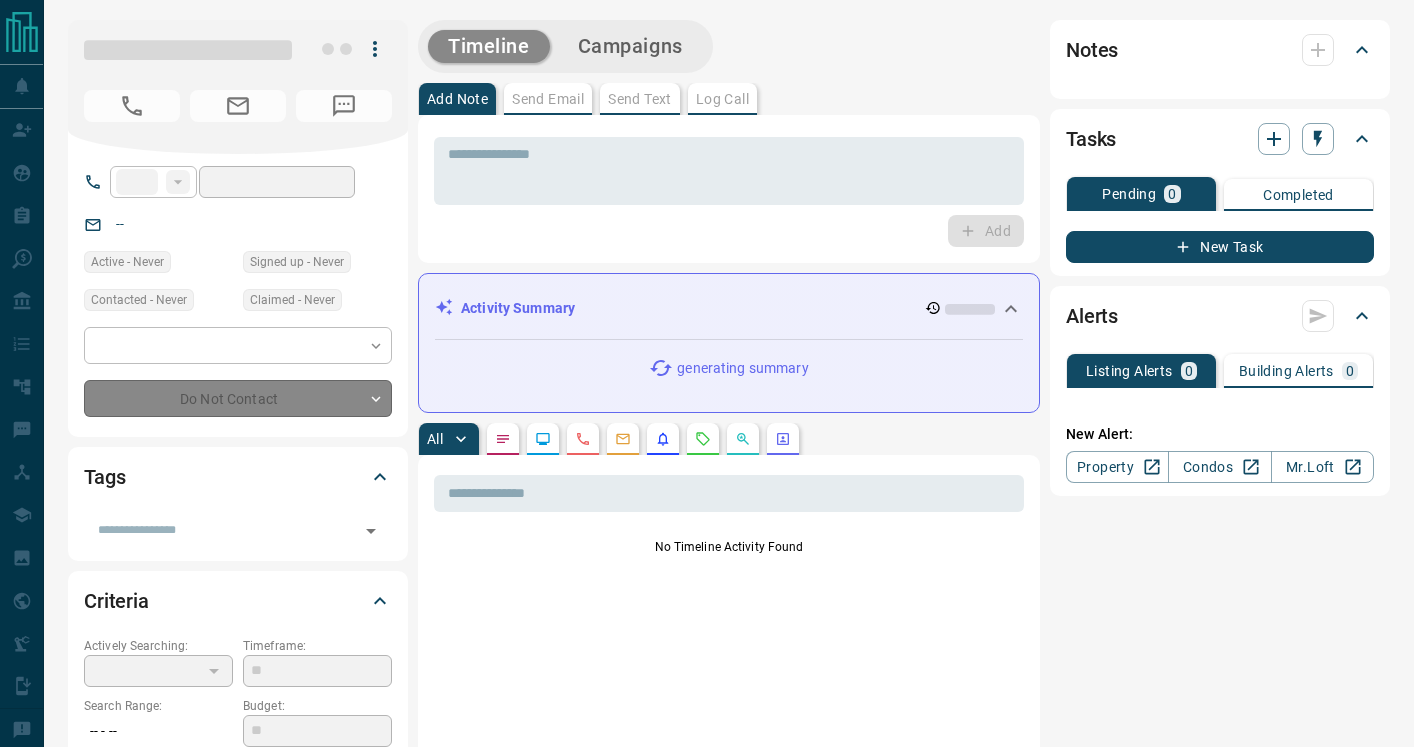 type on "**" 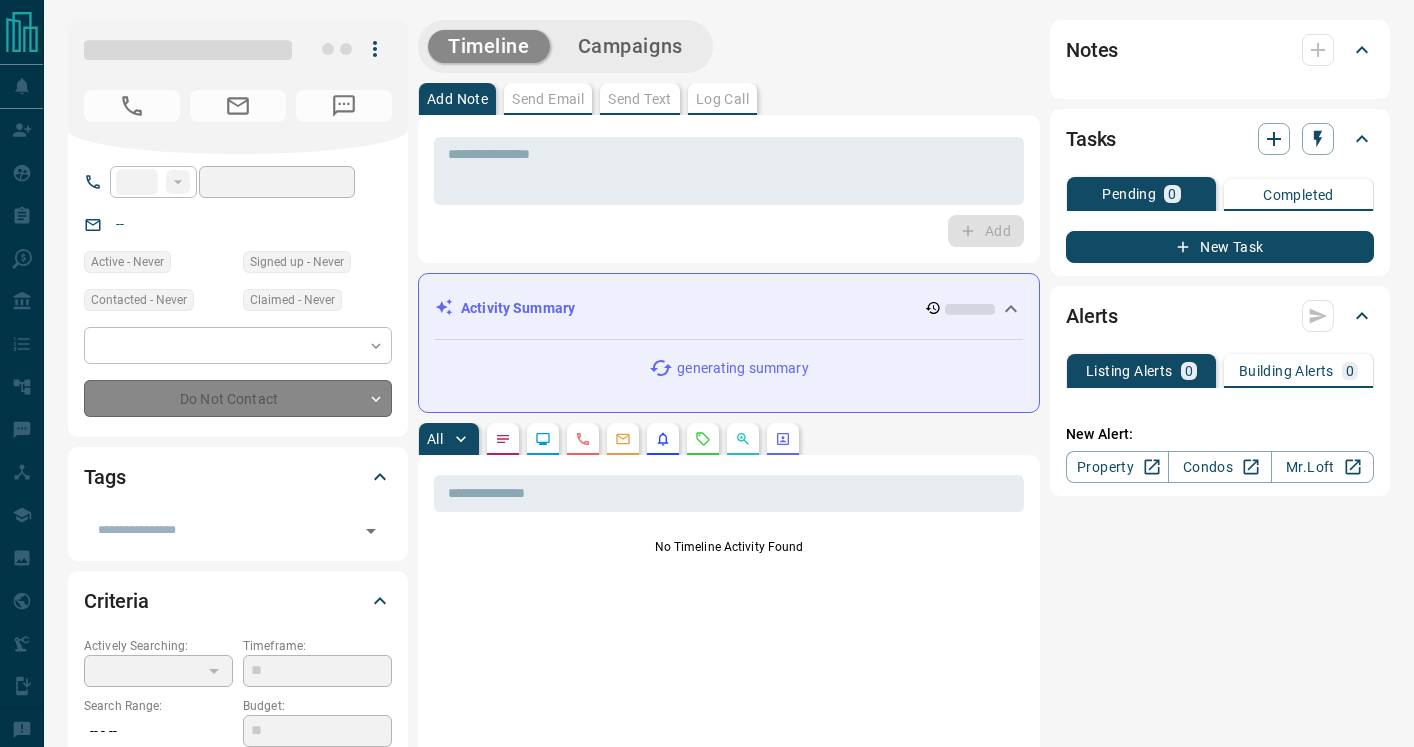 type on "**********" 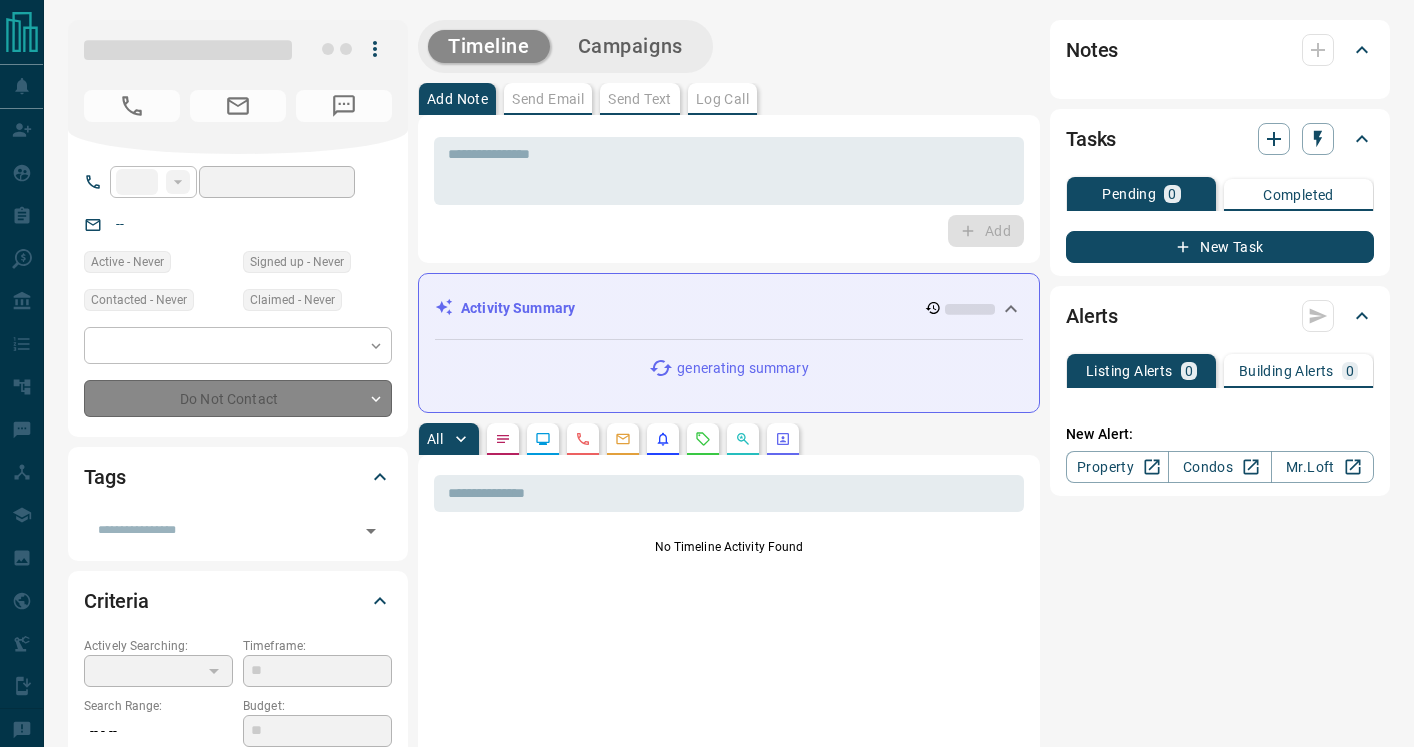 type on "*" 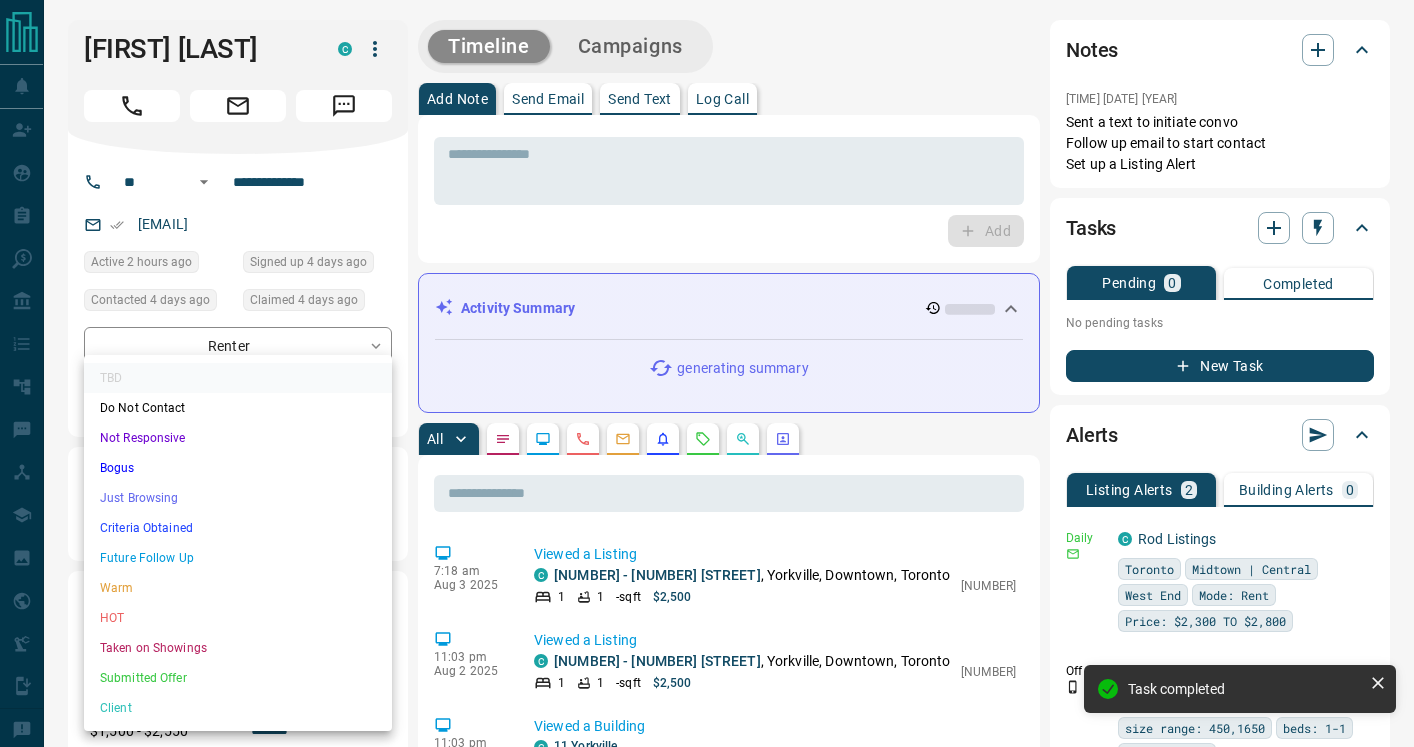 click on "**********" at bounding box center [707, 1089] 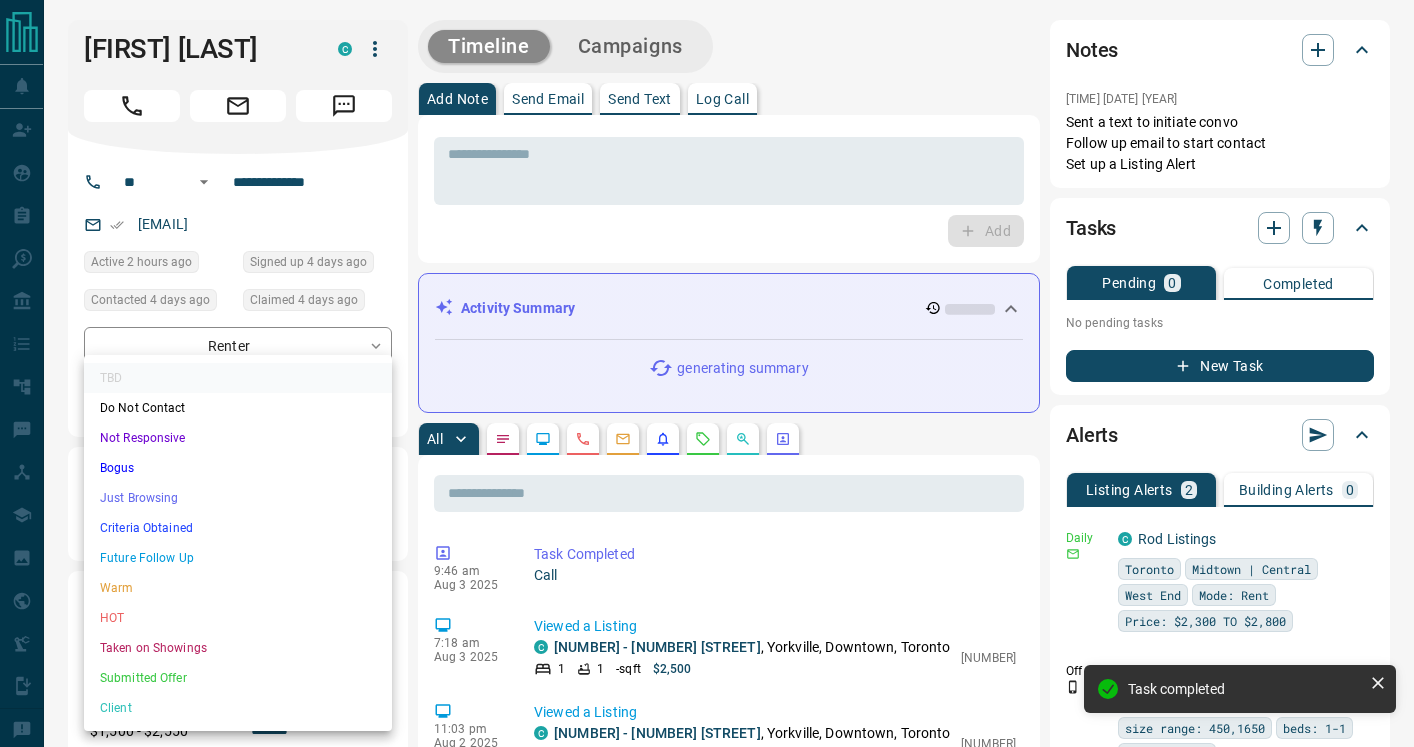 click on "HOT" at bounding box center (238, 618) 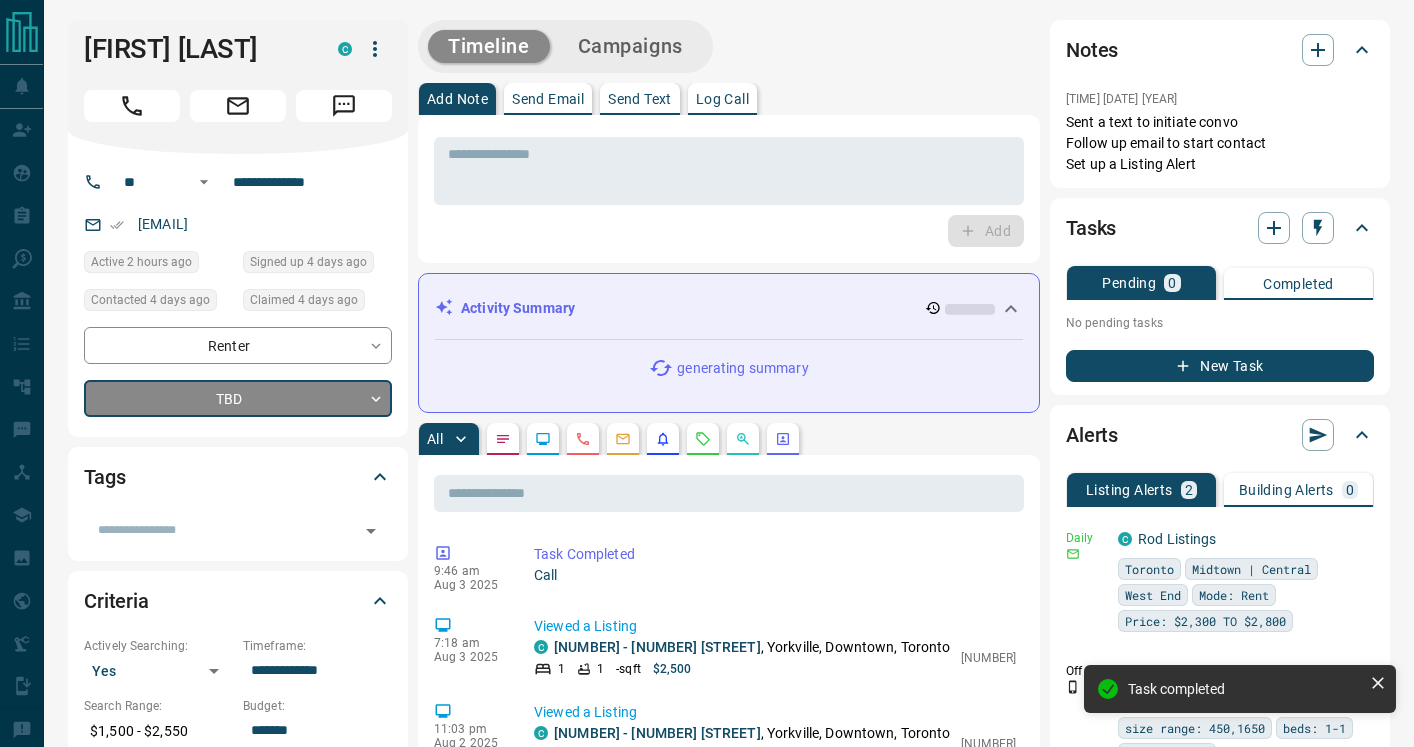 type on "*" 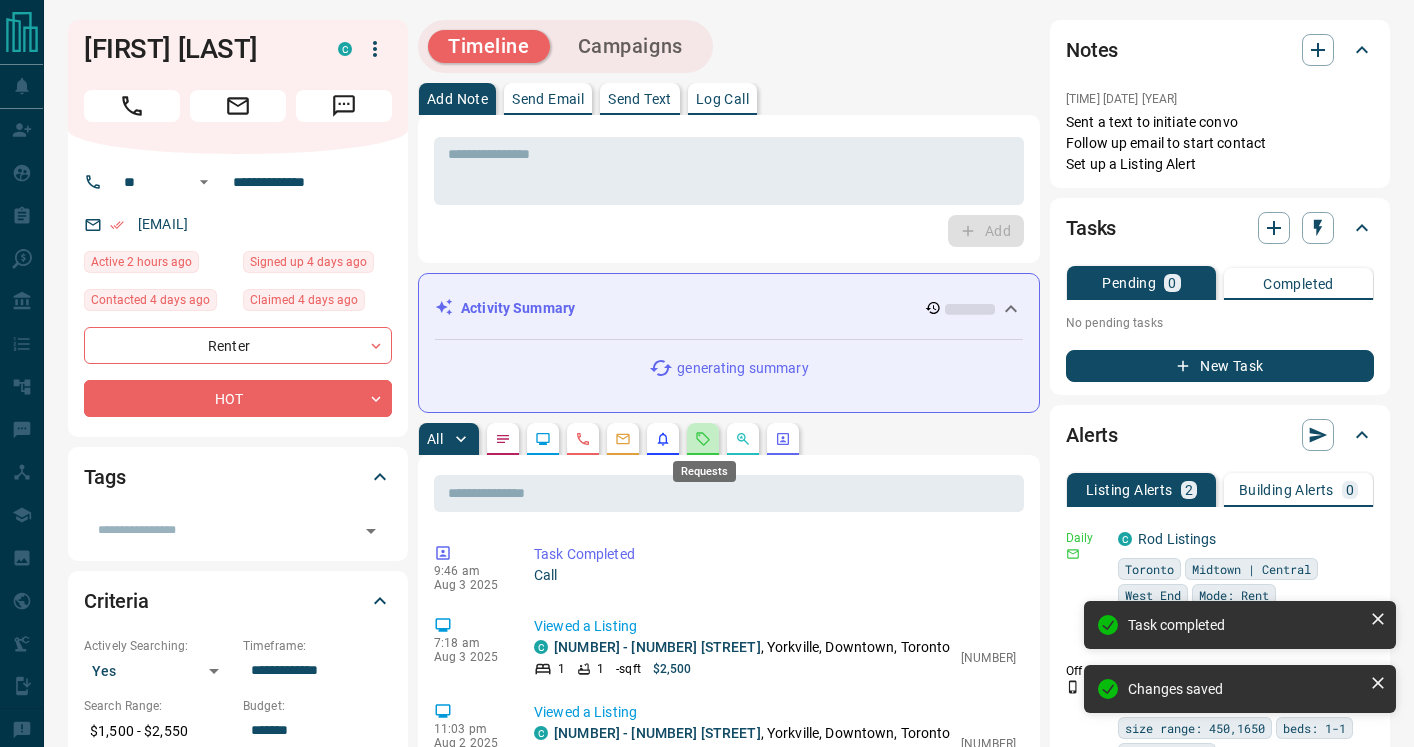 click 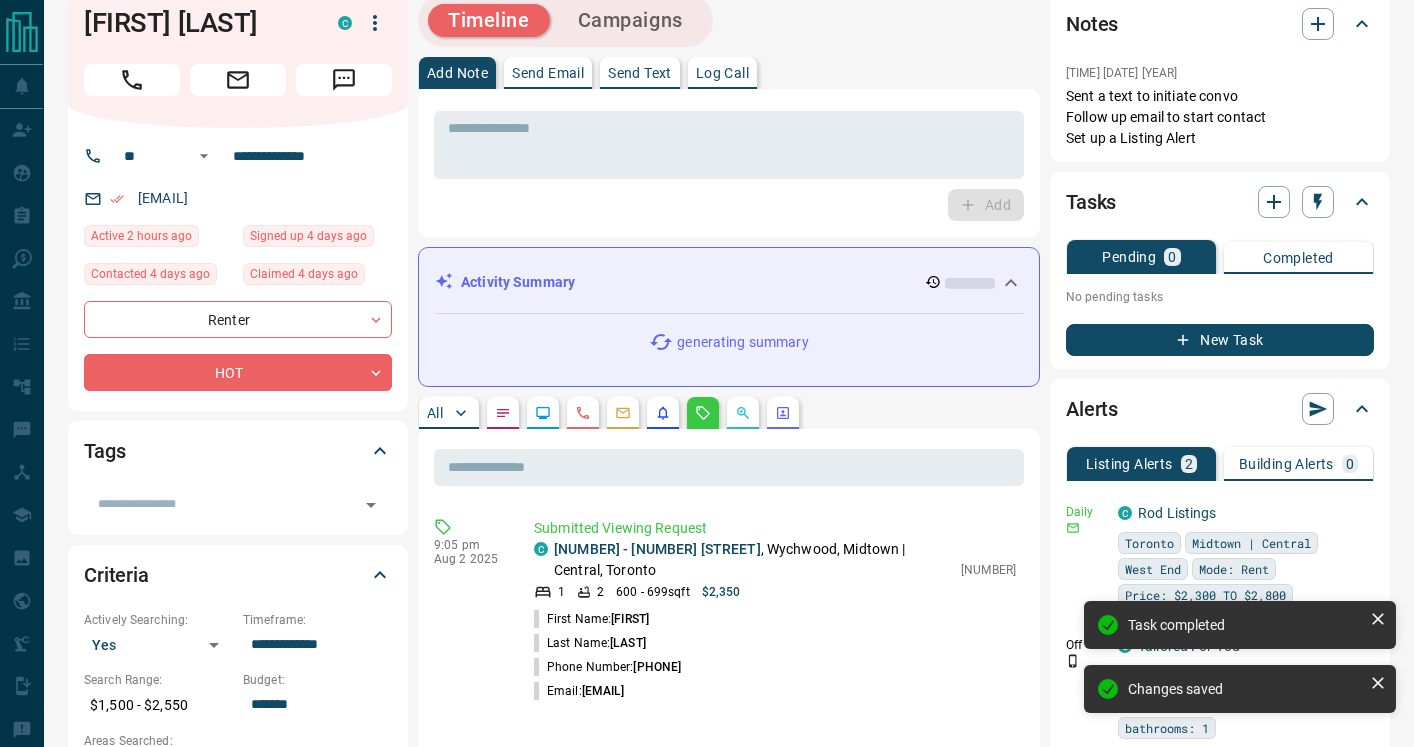 scroll, scrollTop: 0, scrollLeft: 0, axis: both 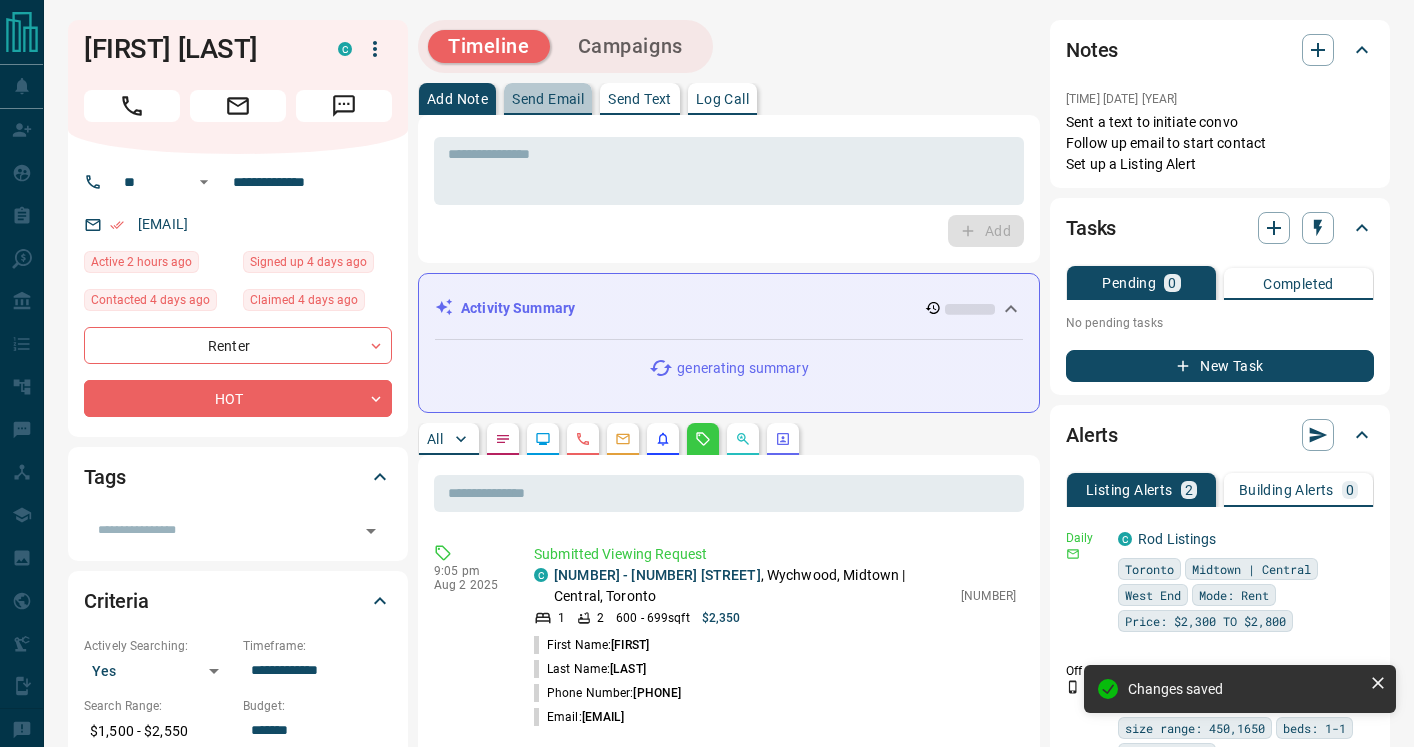 click on "Send Email" at bounding box center (548, 99) 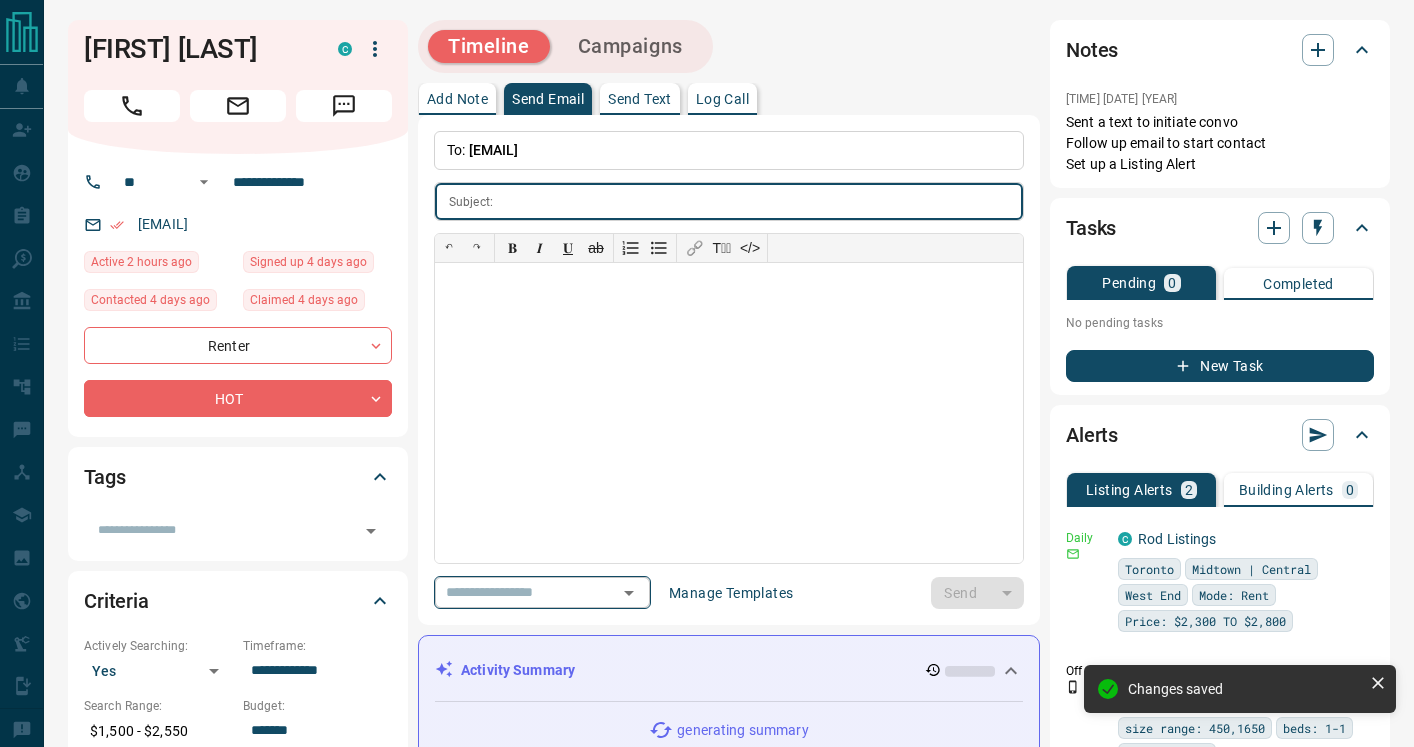 click 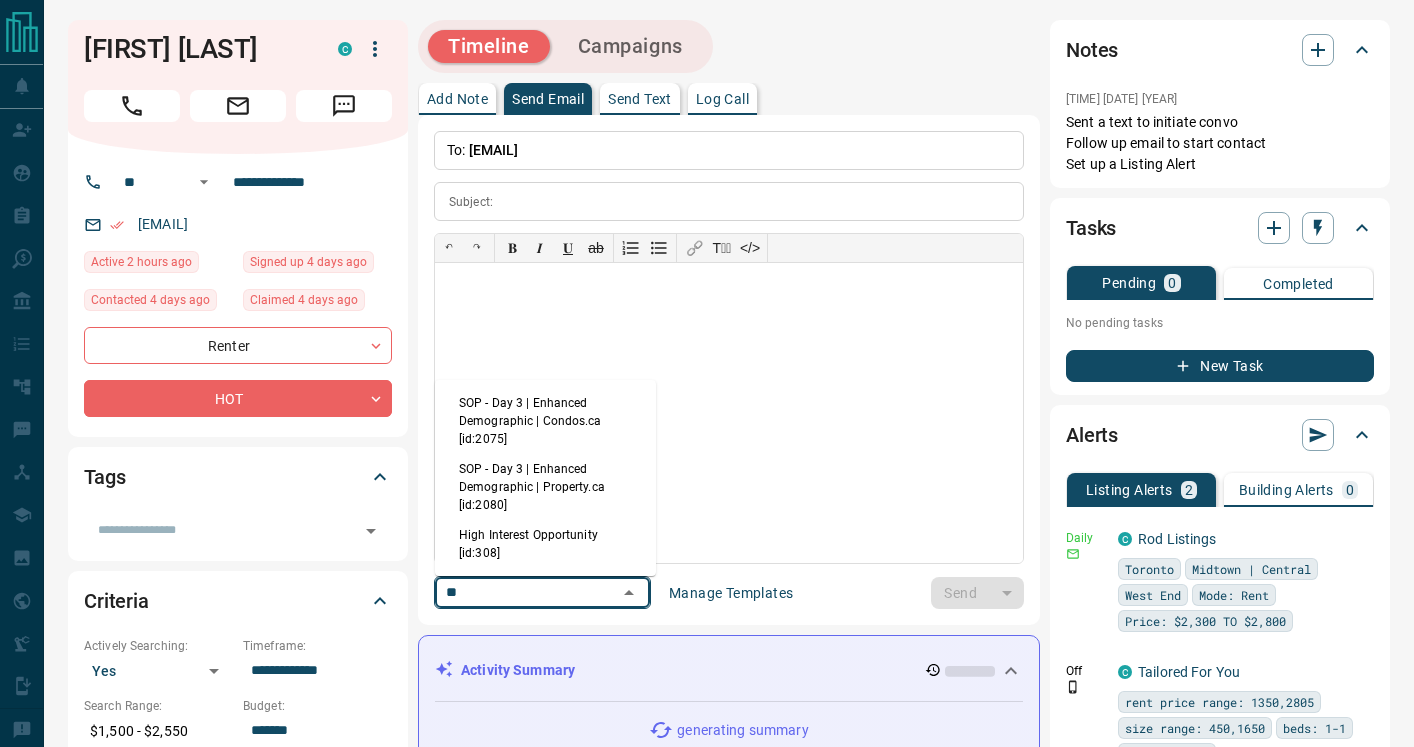 type on "*" 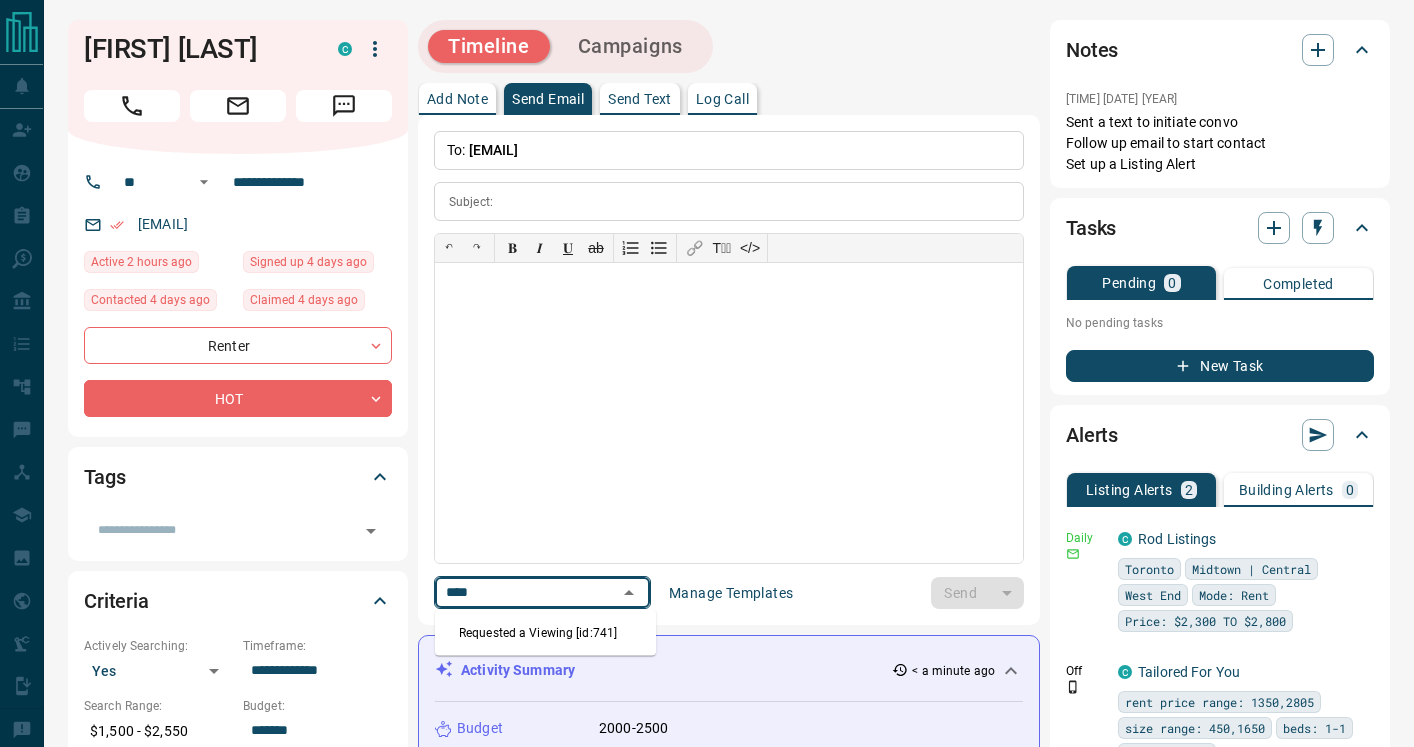 click on "Requested a Viewing [id:741]" at bounding box center (545, 633) 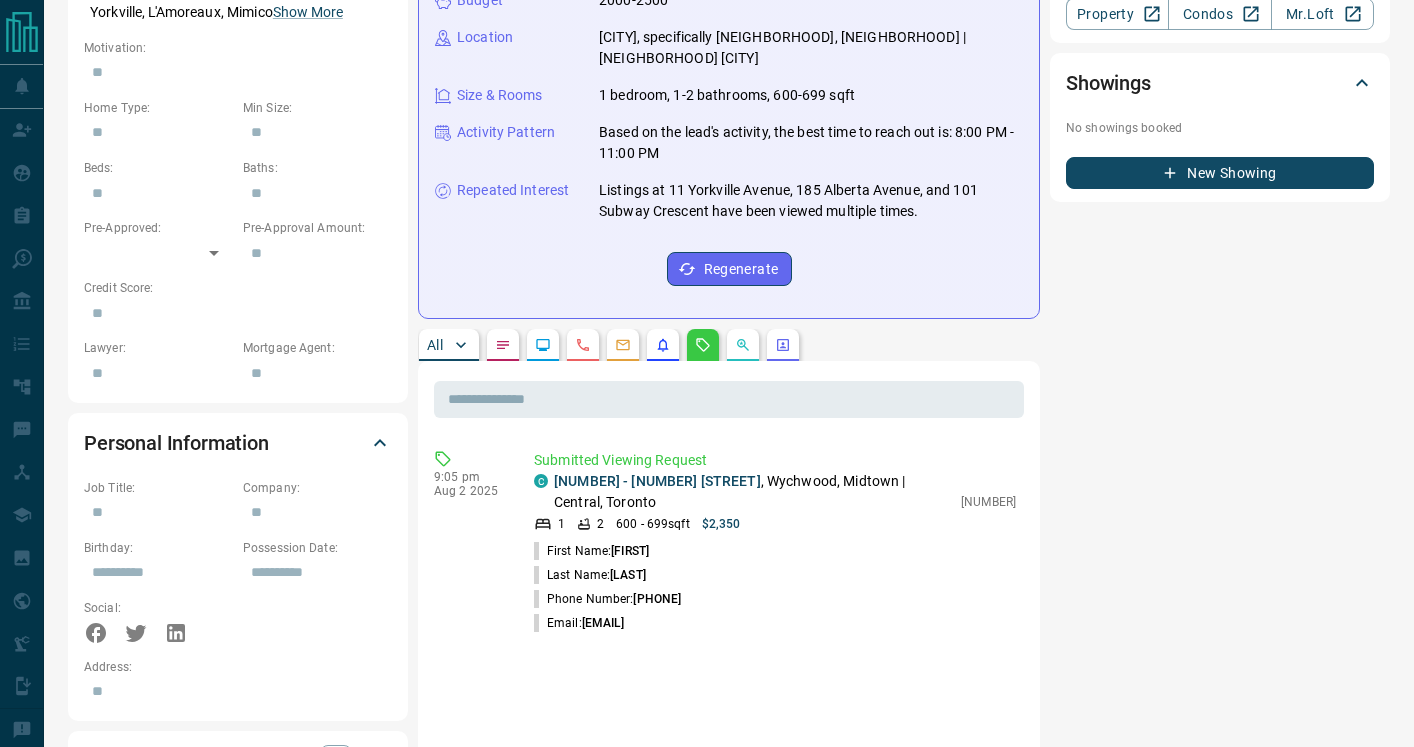 scroll, scrollTop: 960, scrollLeft: 0, axis: vertical 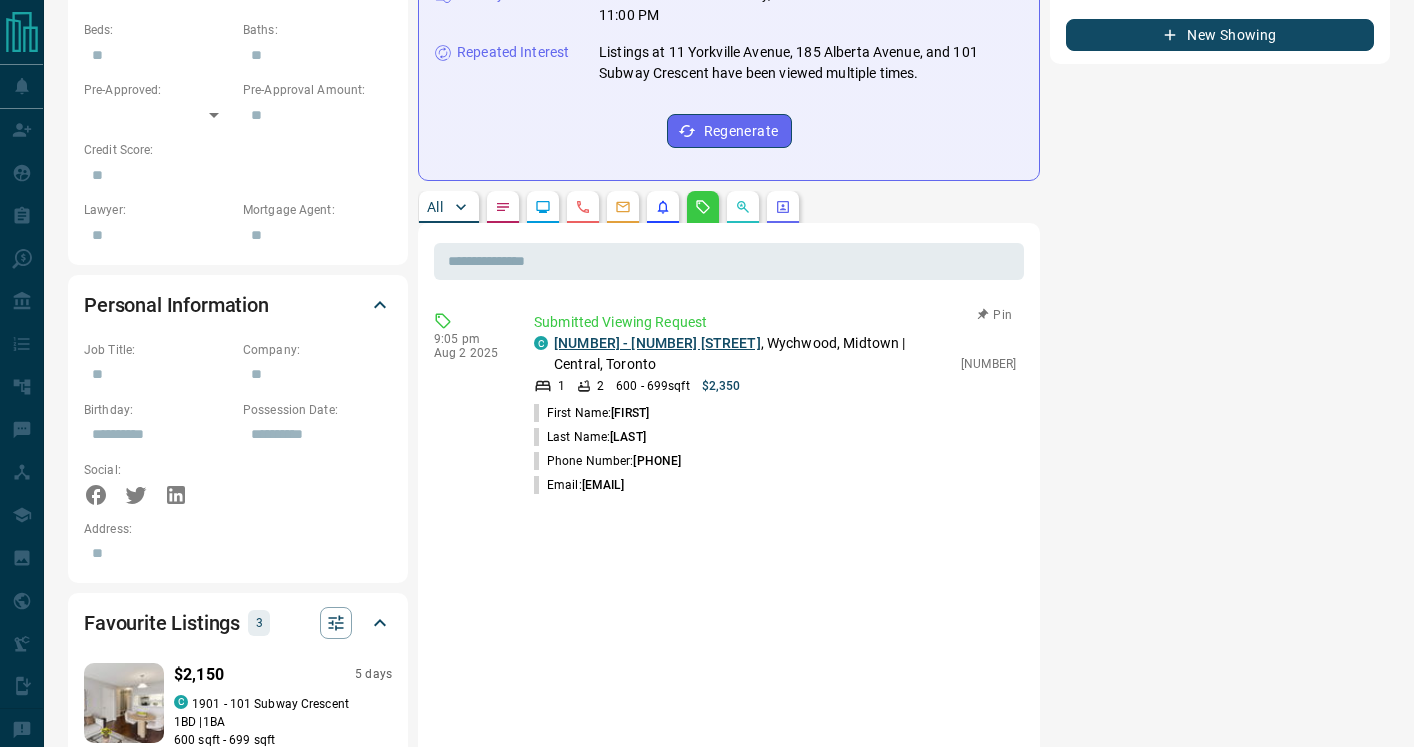 click on "[NUMBER] - [NUMBER] [STREET]" at bounding box center (657, 343) 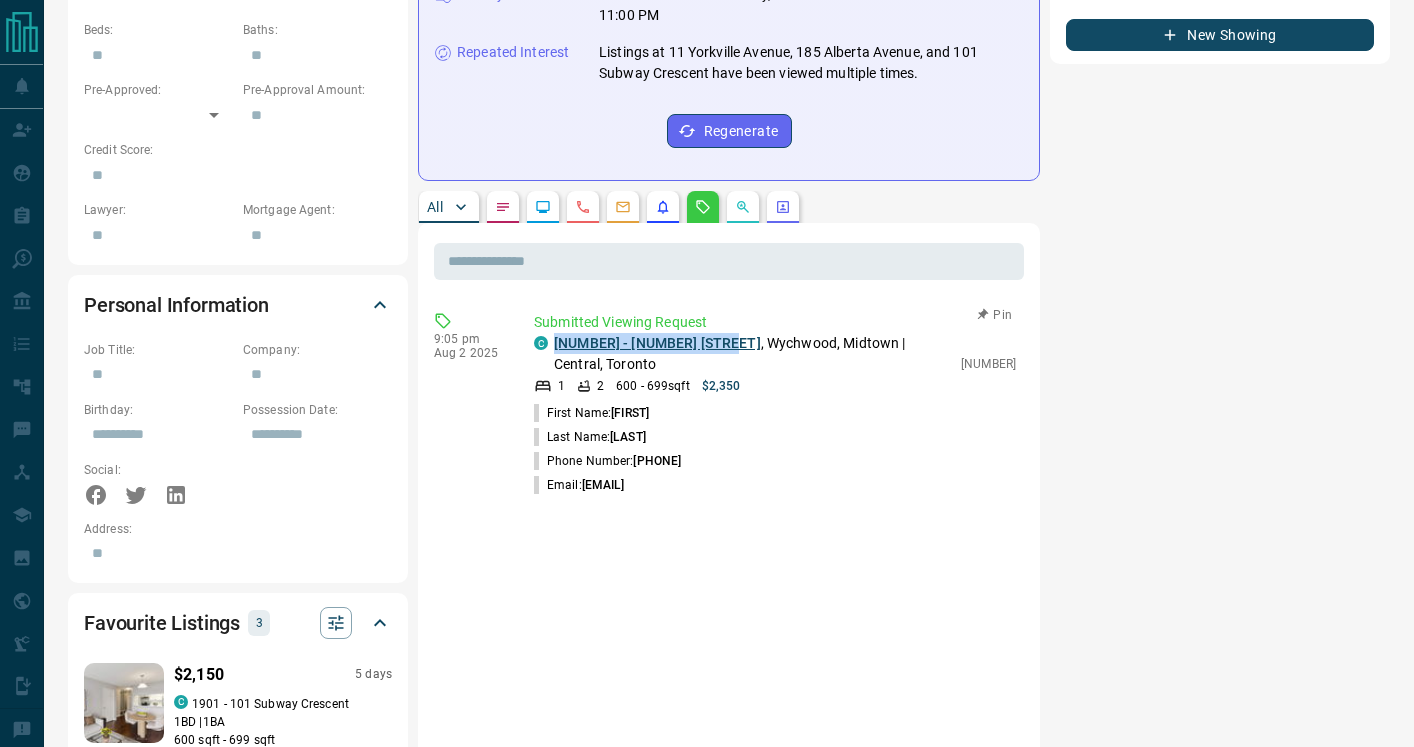 copy on "[NUMBER] - [NUMBER] [STREET]" 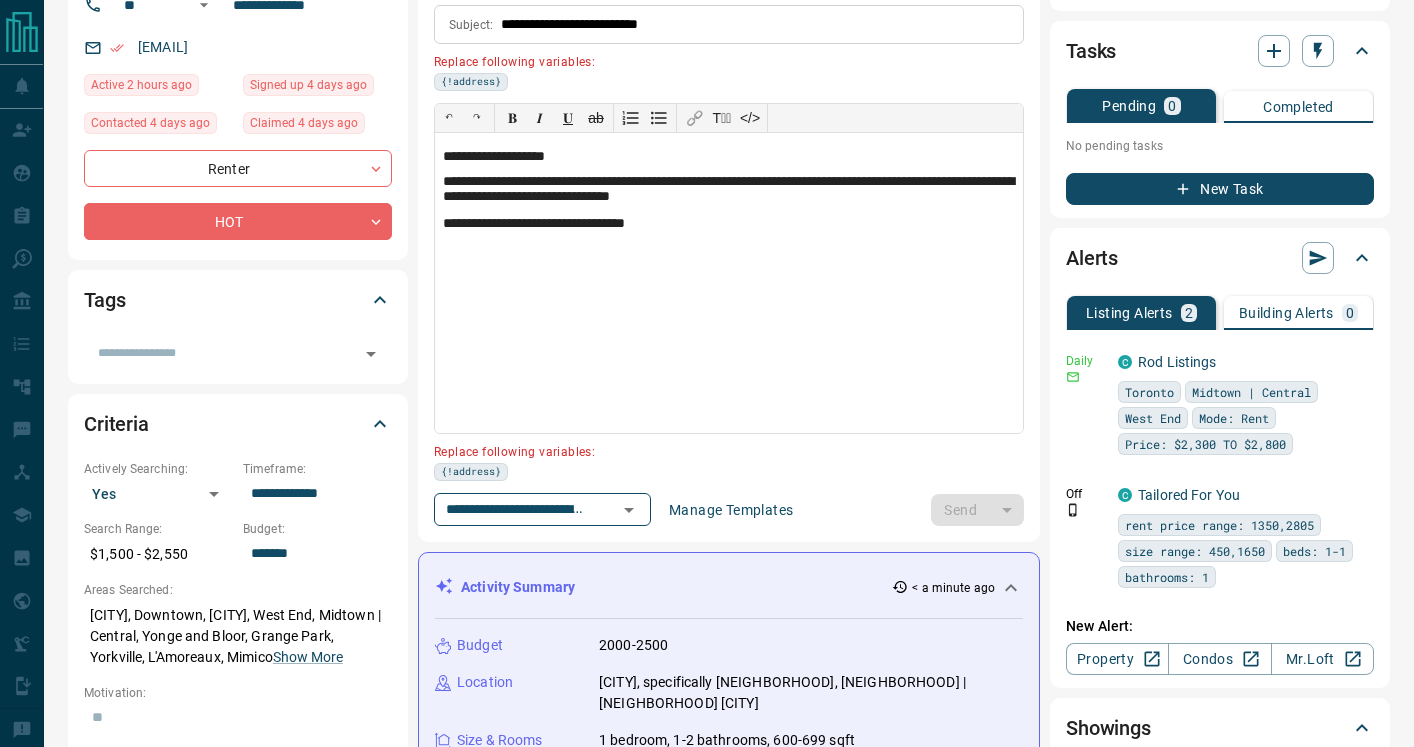 scroll, scrollTop: 0, scrollLeft: 0, axis: both 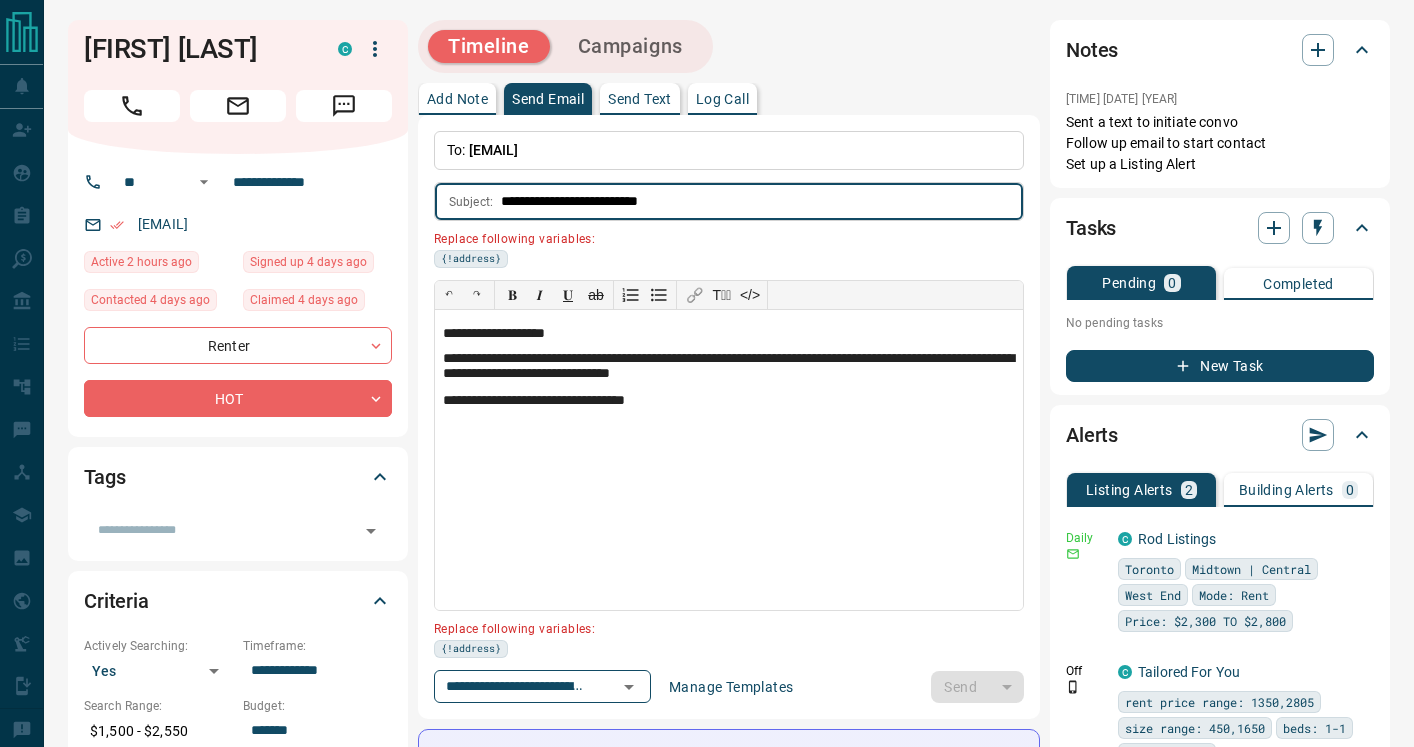 drag, startPoint x: 701, startPoint y: 196, endPoint x: 616, endPoint y: 198, distance: 85.02353 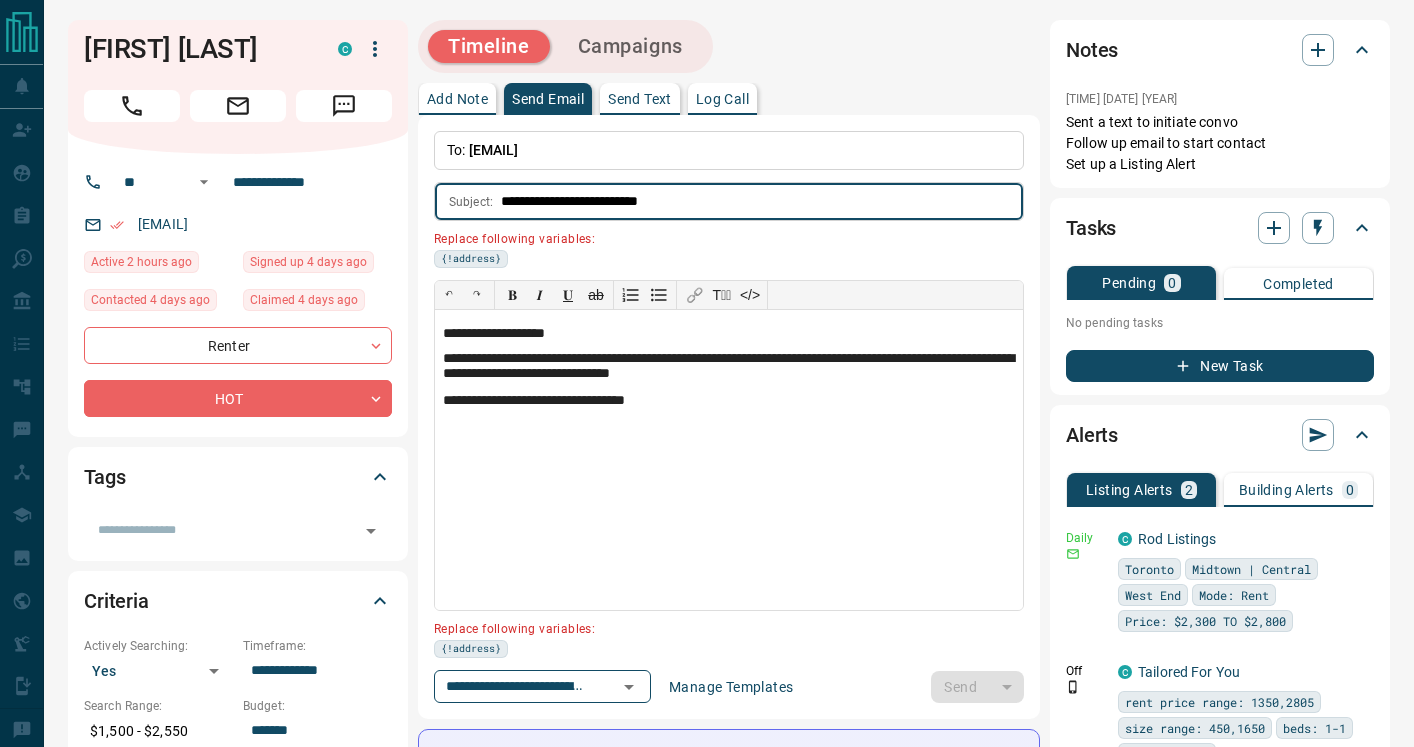 click on "**********" at bounding box center [762, 201] 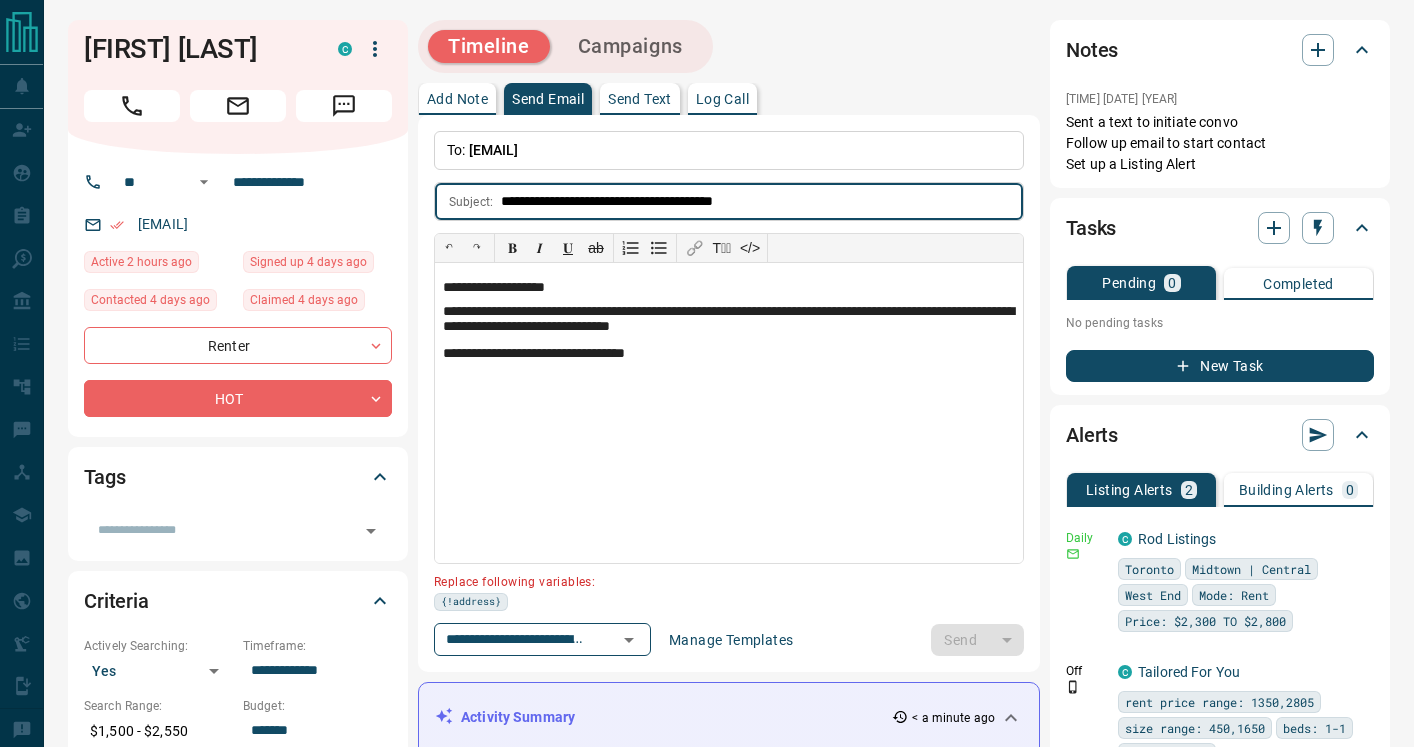 type on "**********" 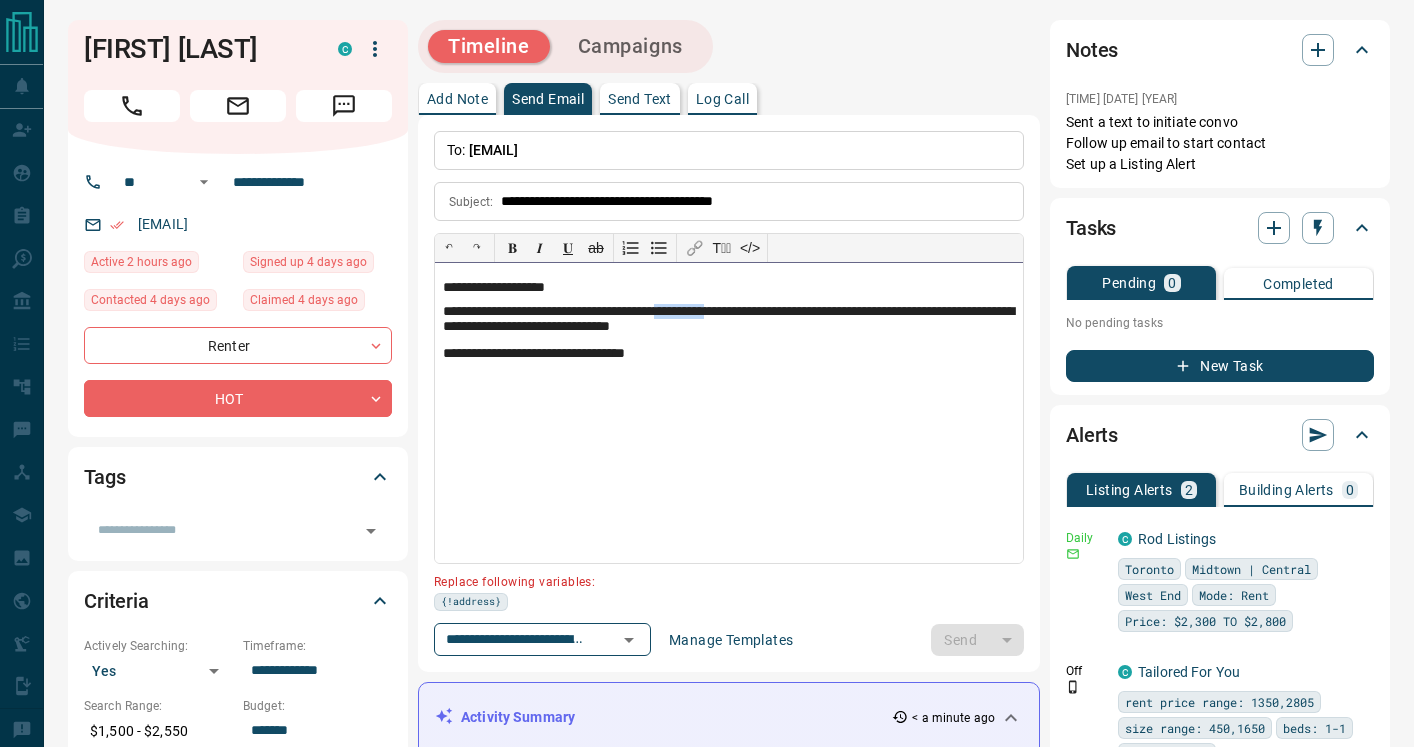 drag, startPoint x: 776, startPoint y: 315, endPoint x: 715, endPoint y: 307, distance: 61.522354 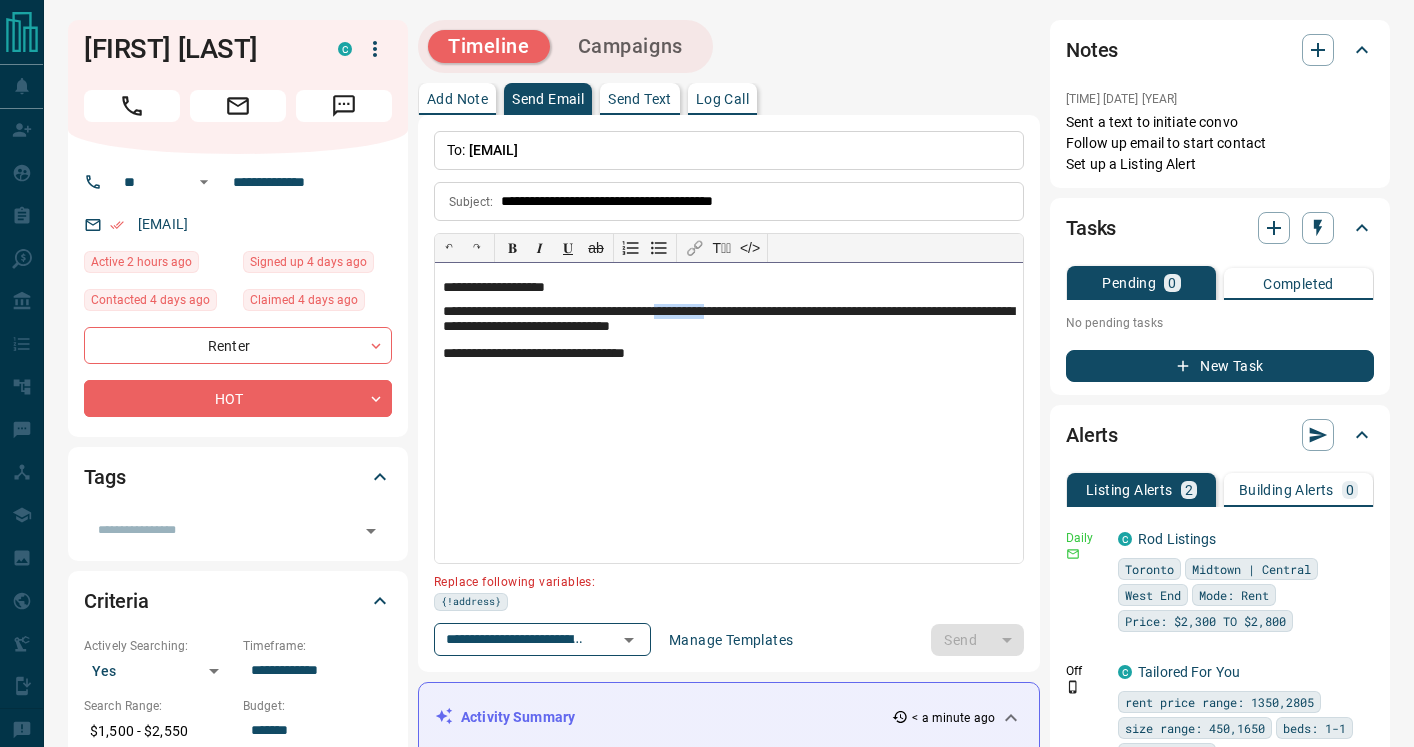 click on "**********" at bounding box center [729, 320] 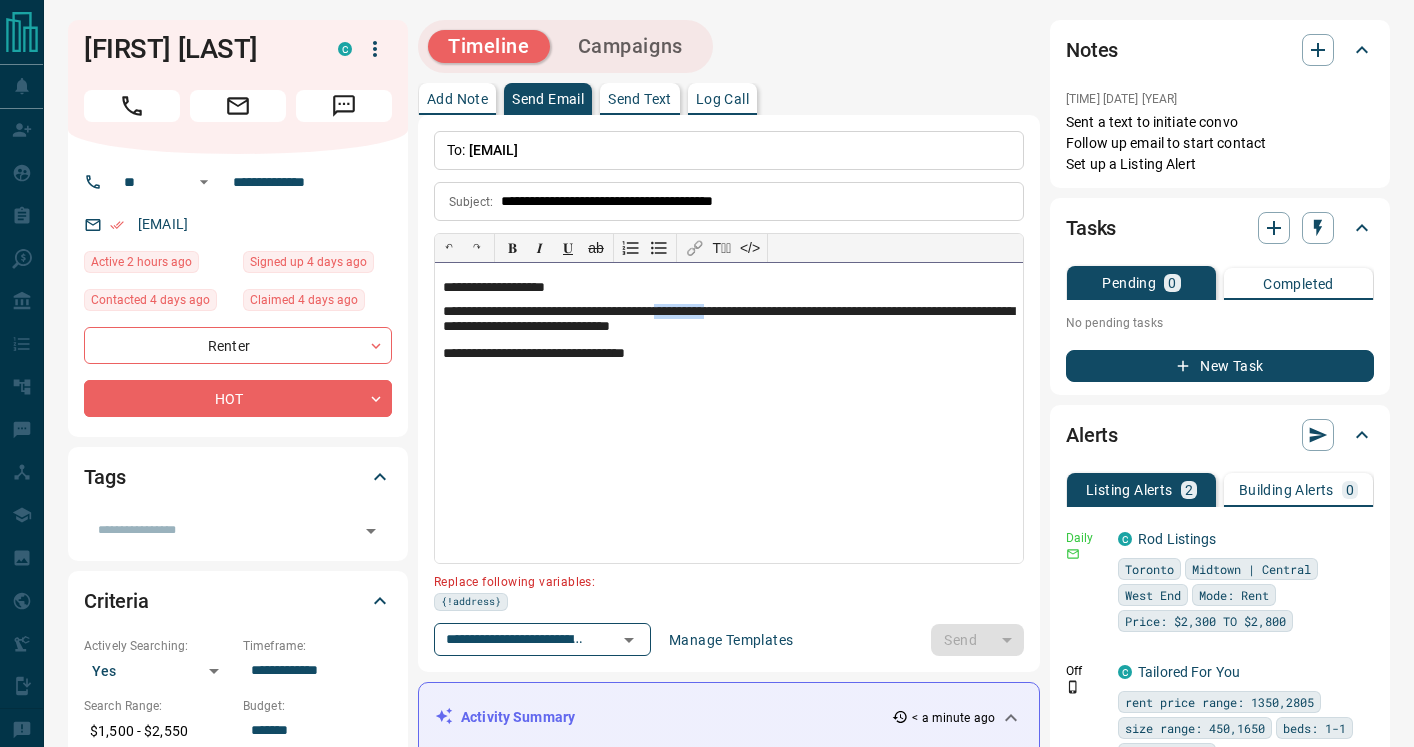 type 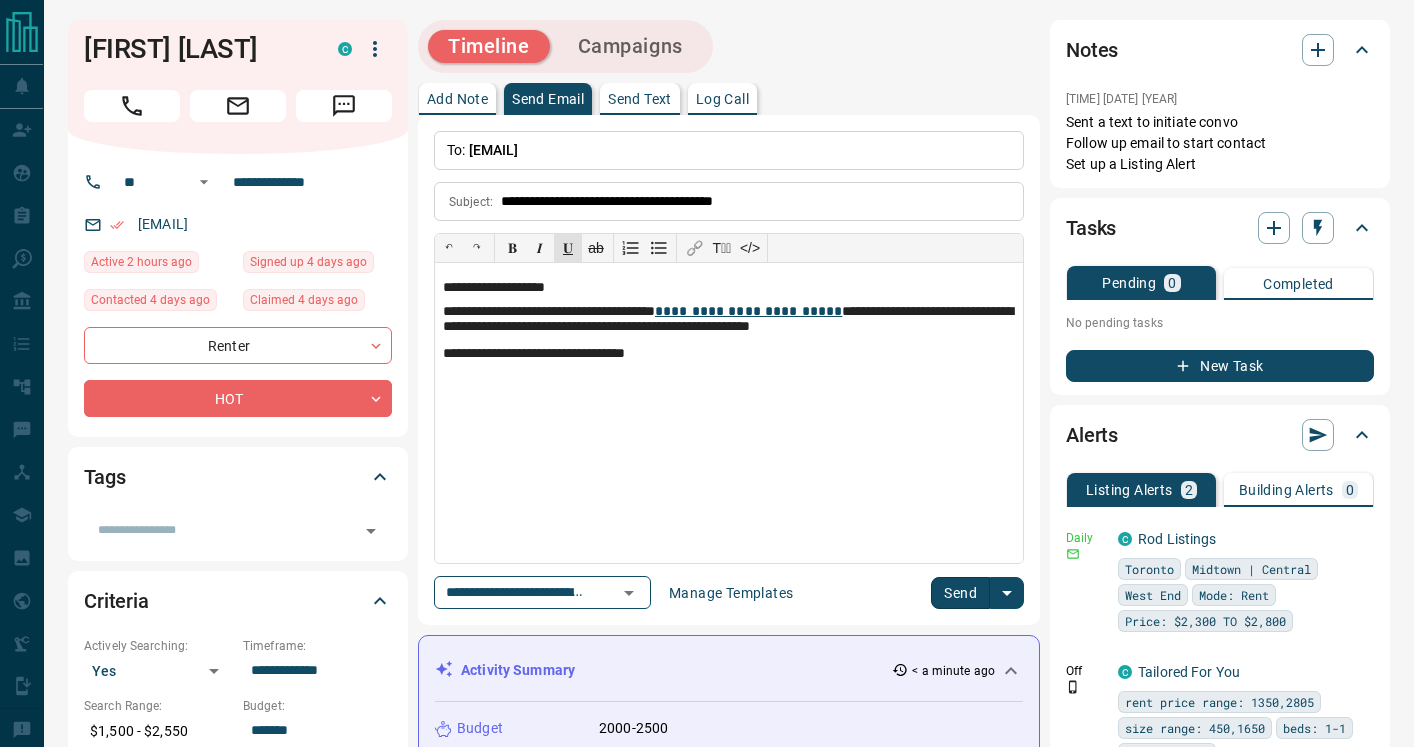 click on "Send" at bounding box center (960, 593) 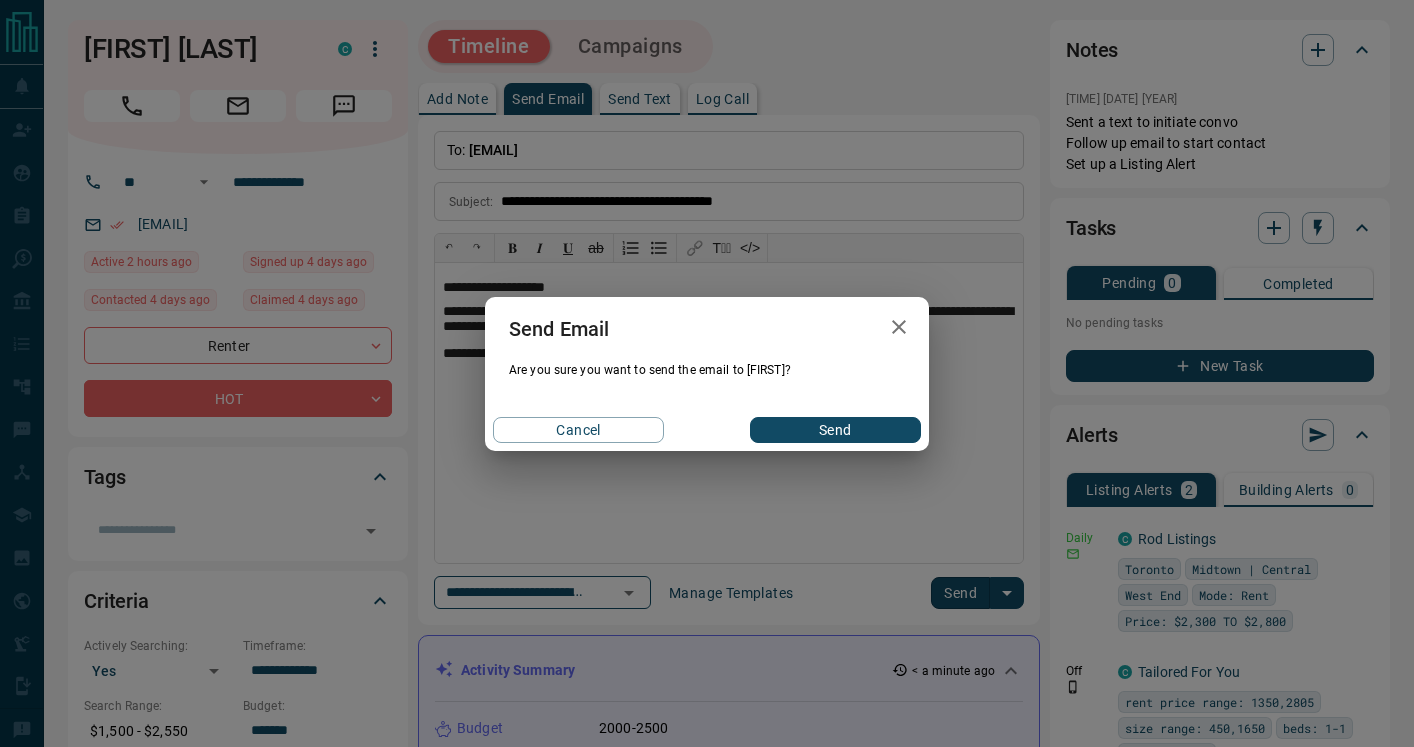 click on "Send" at bounding box center [835, 430] 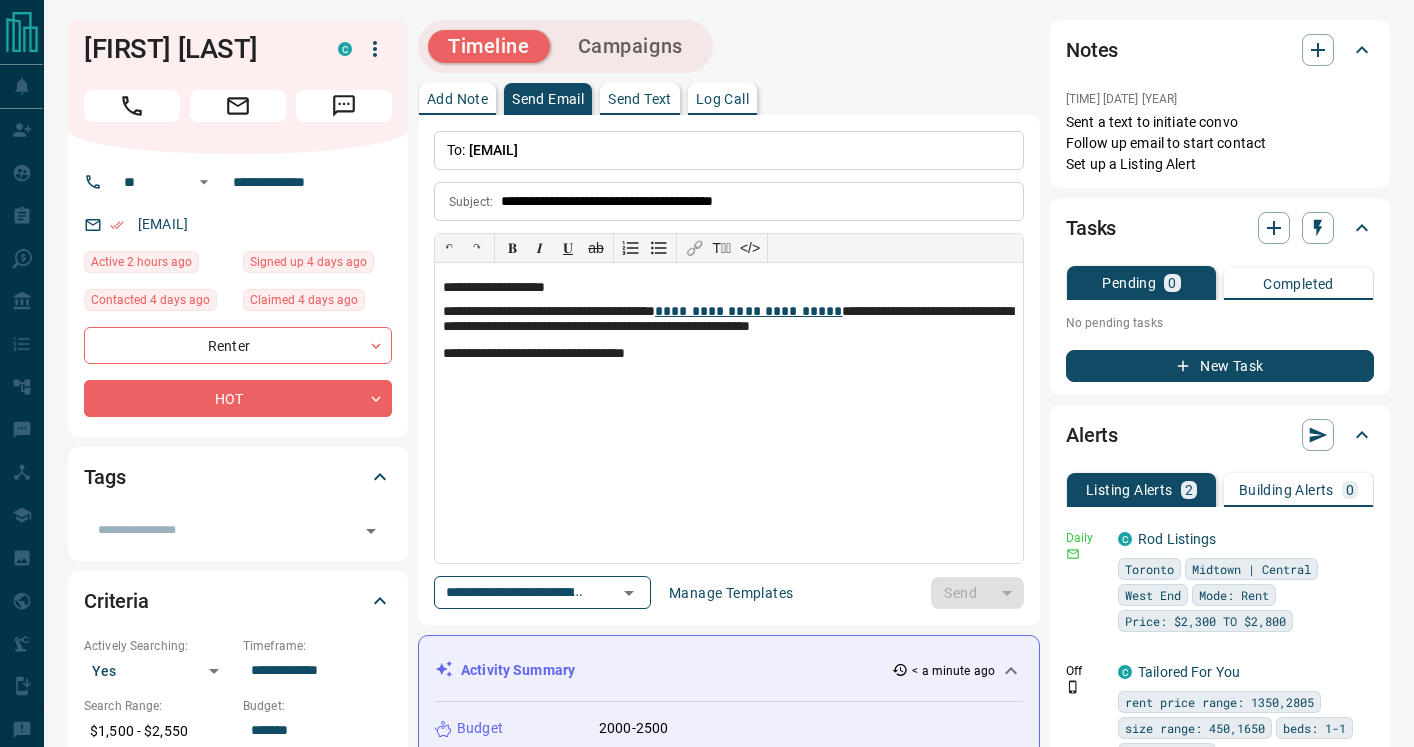 type 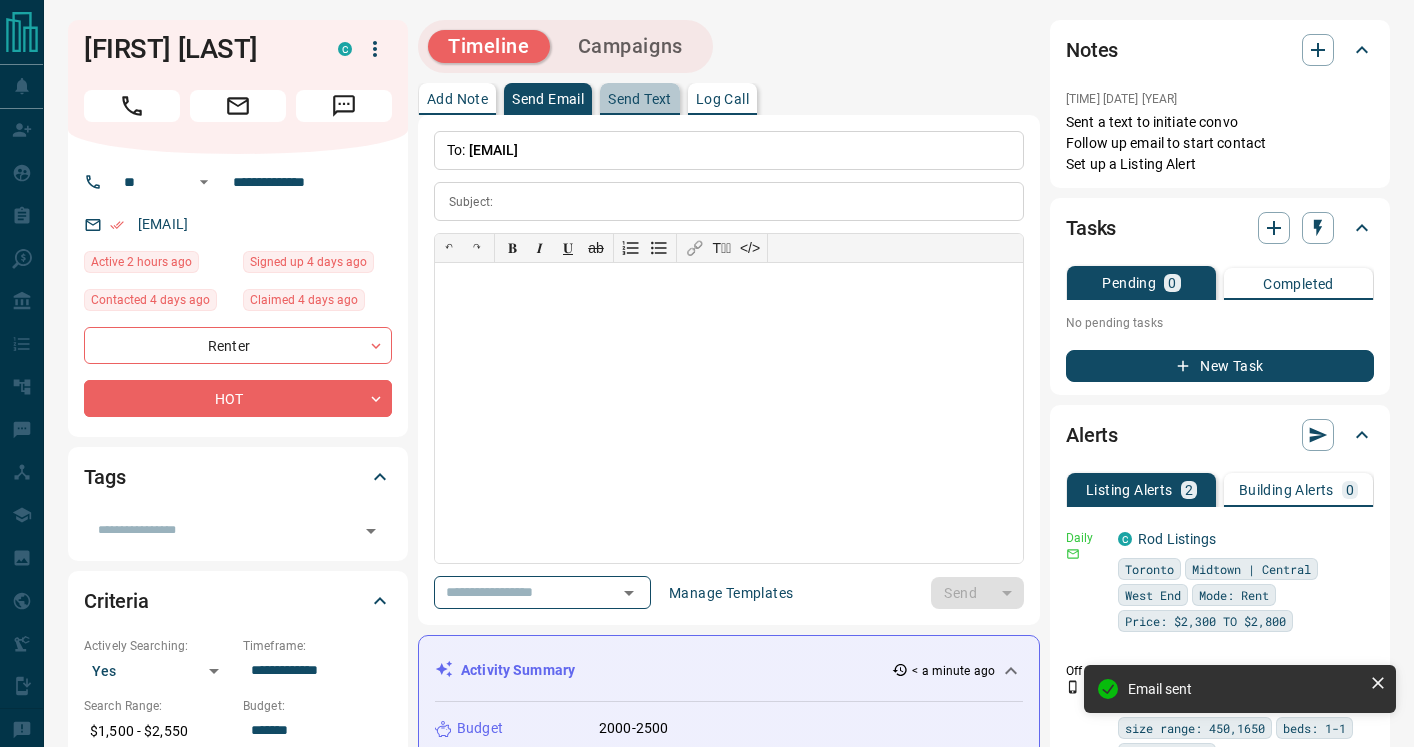 click on "Send Text" at bounding box center (640, 99) 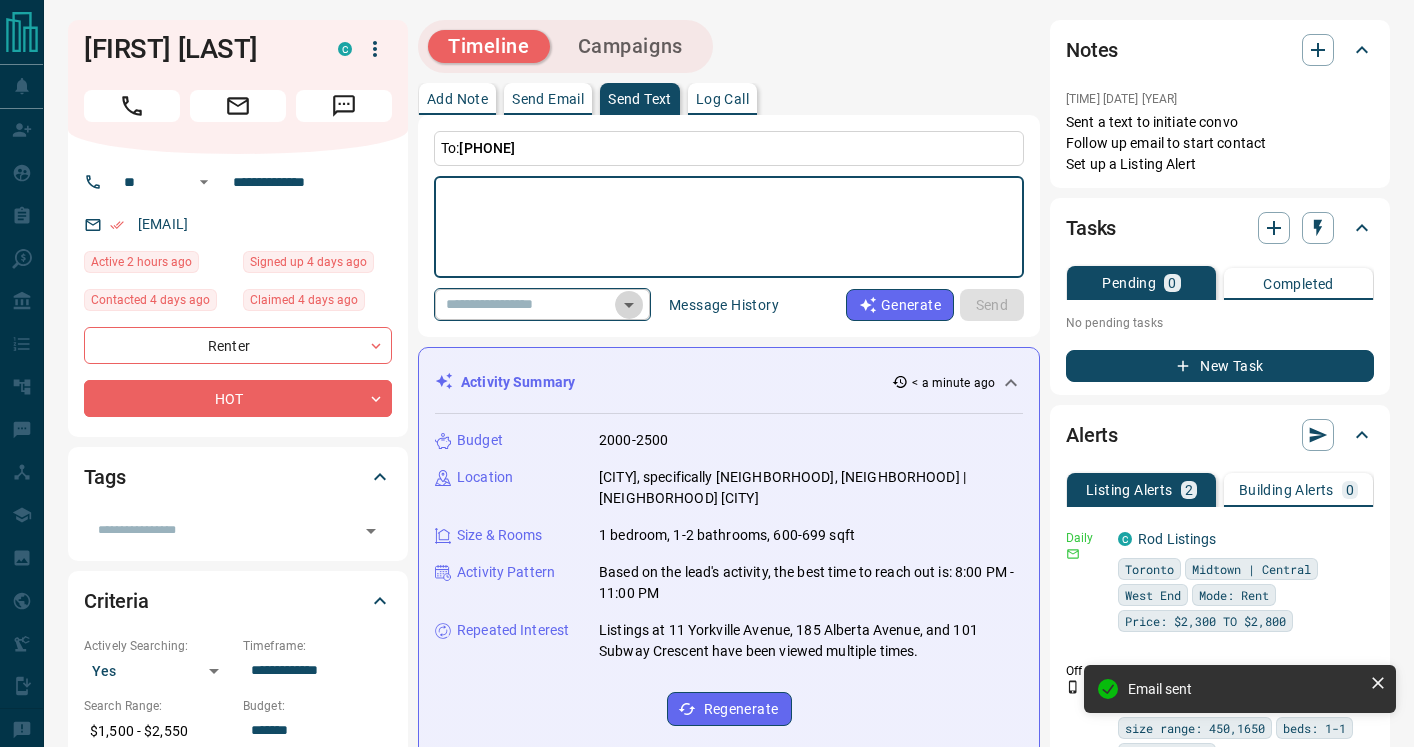 click 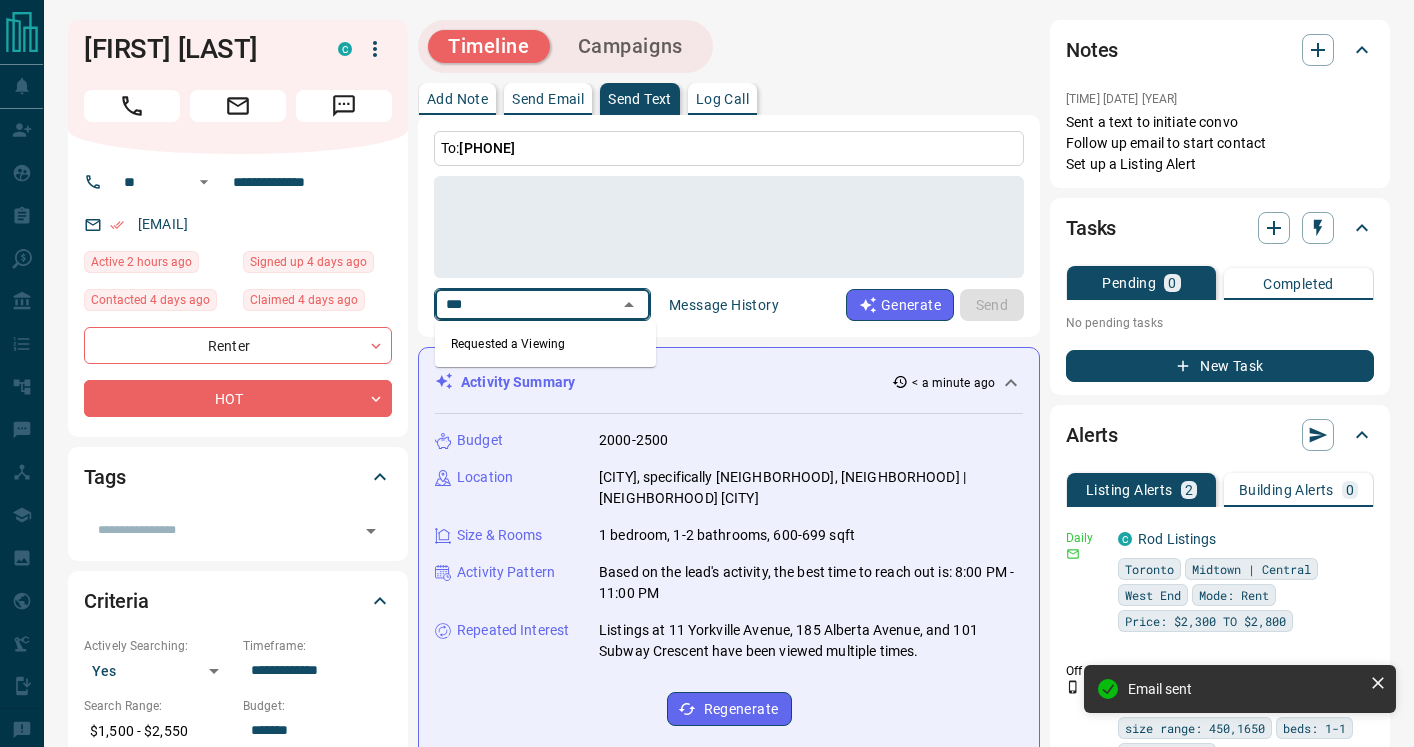 click on "Requested a Viewing" at bounding box center [545, 344] 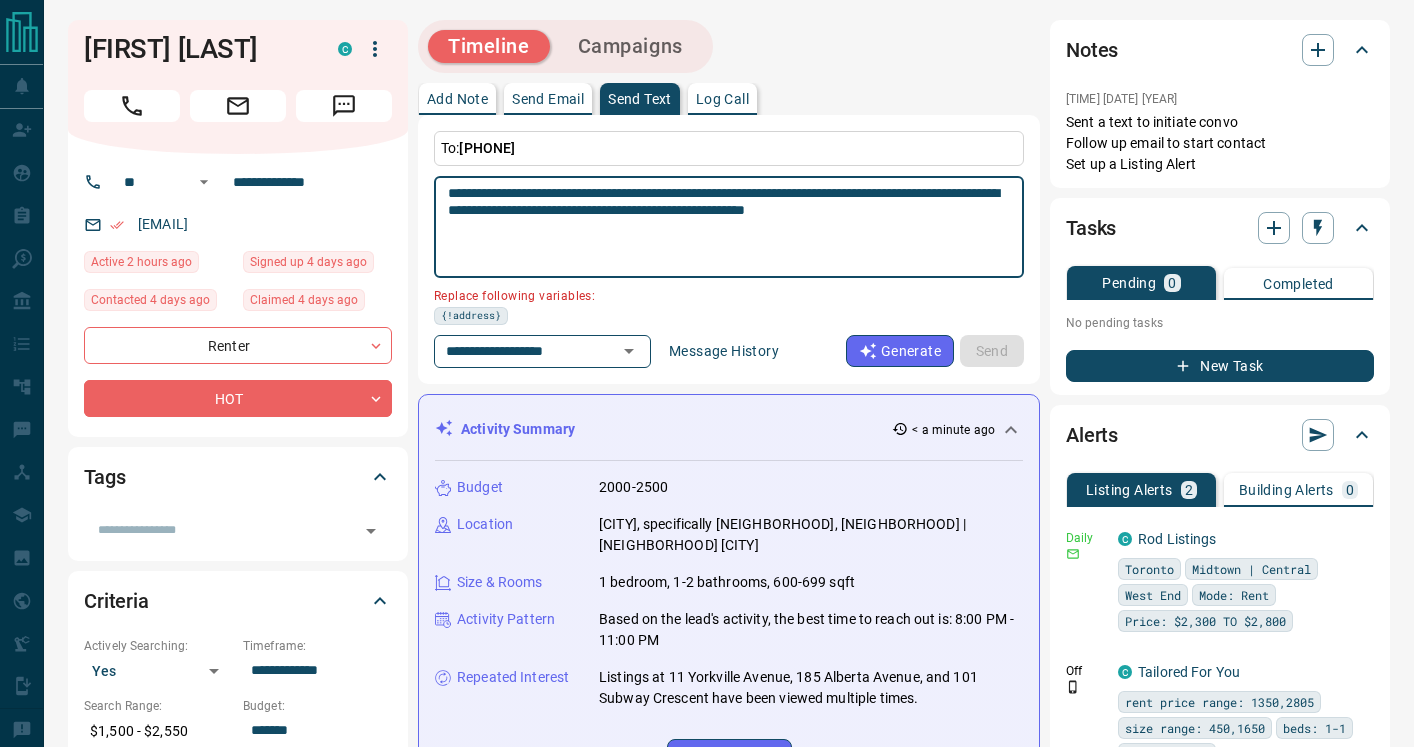 drag, startPoint x: 935, startPoint y: 192, endPoint x: 871, endPoint y: 188, distance: 64.12488 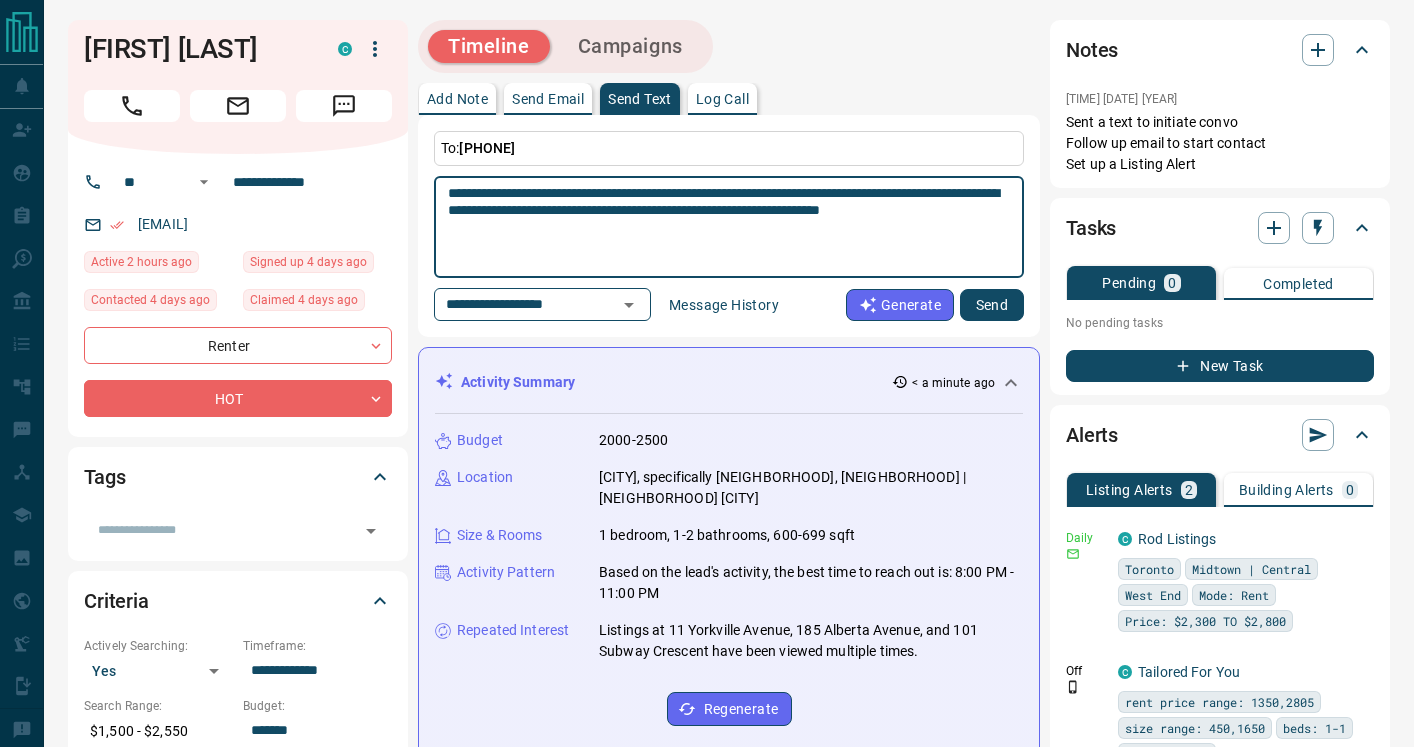 type on "**********" 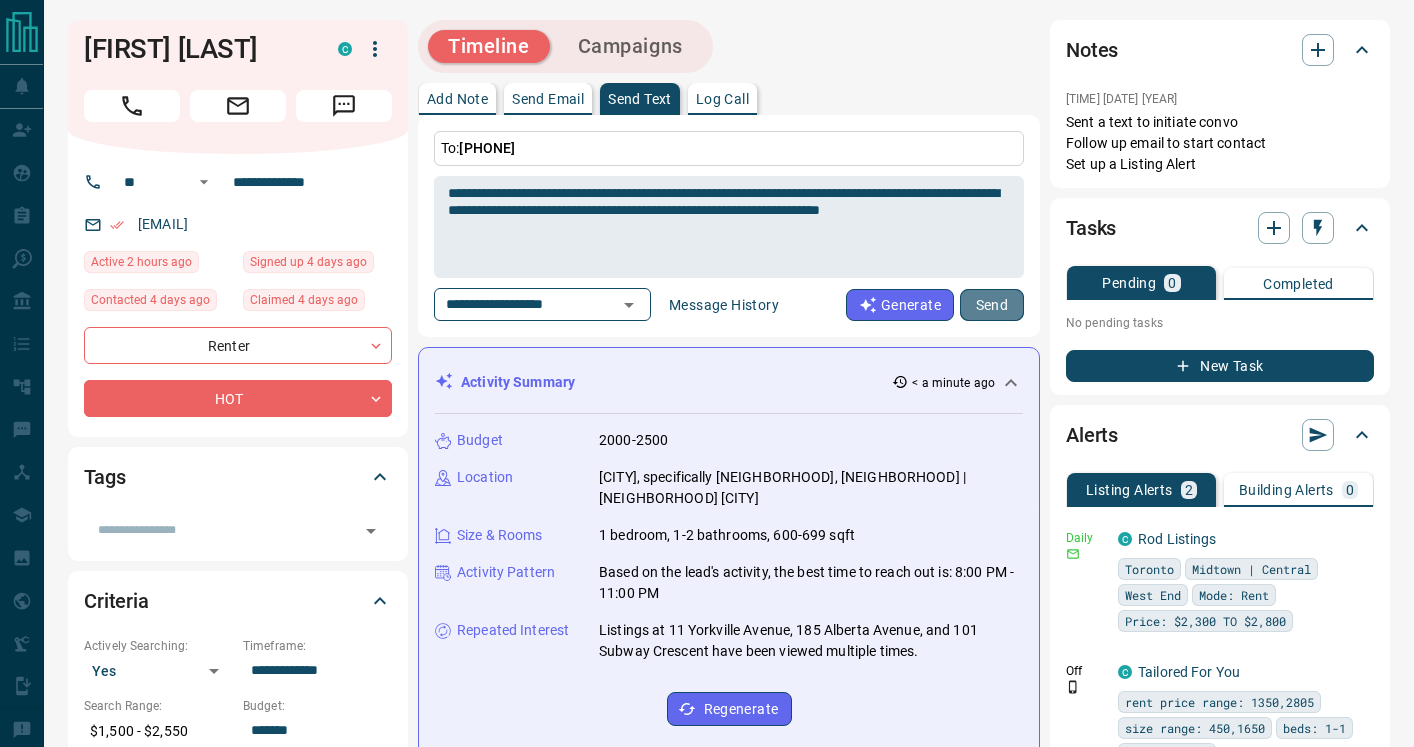 click on "Send" at bounding box center (992, 305) 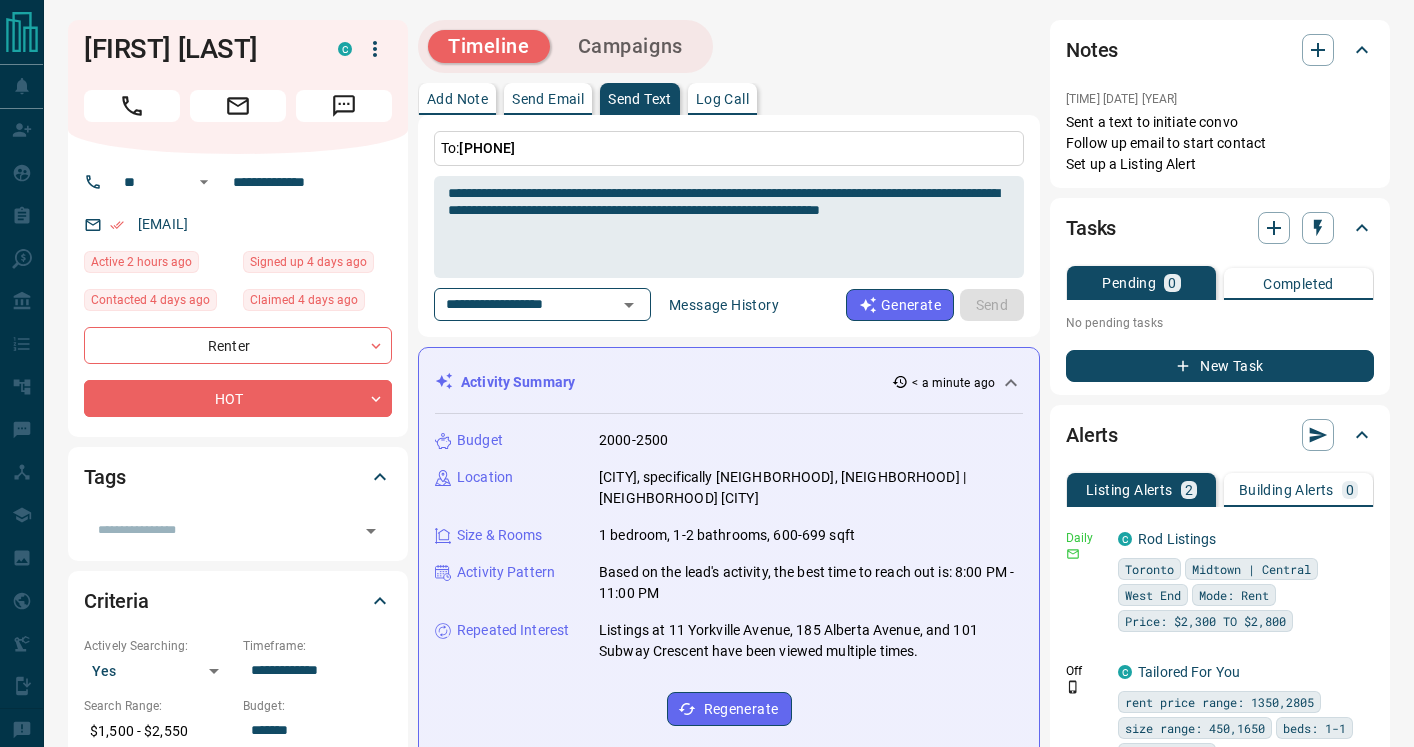 type 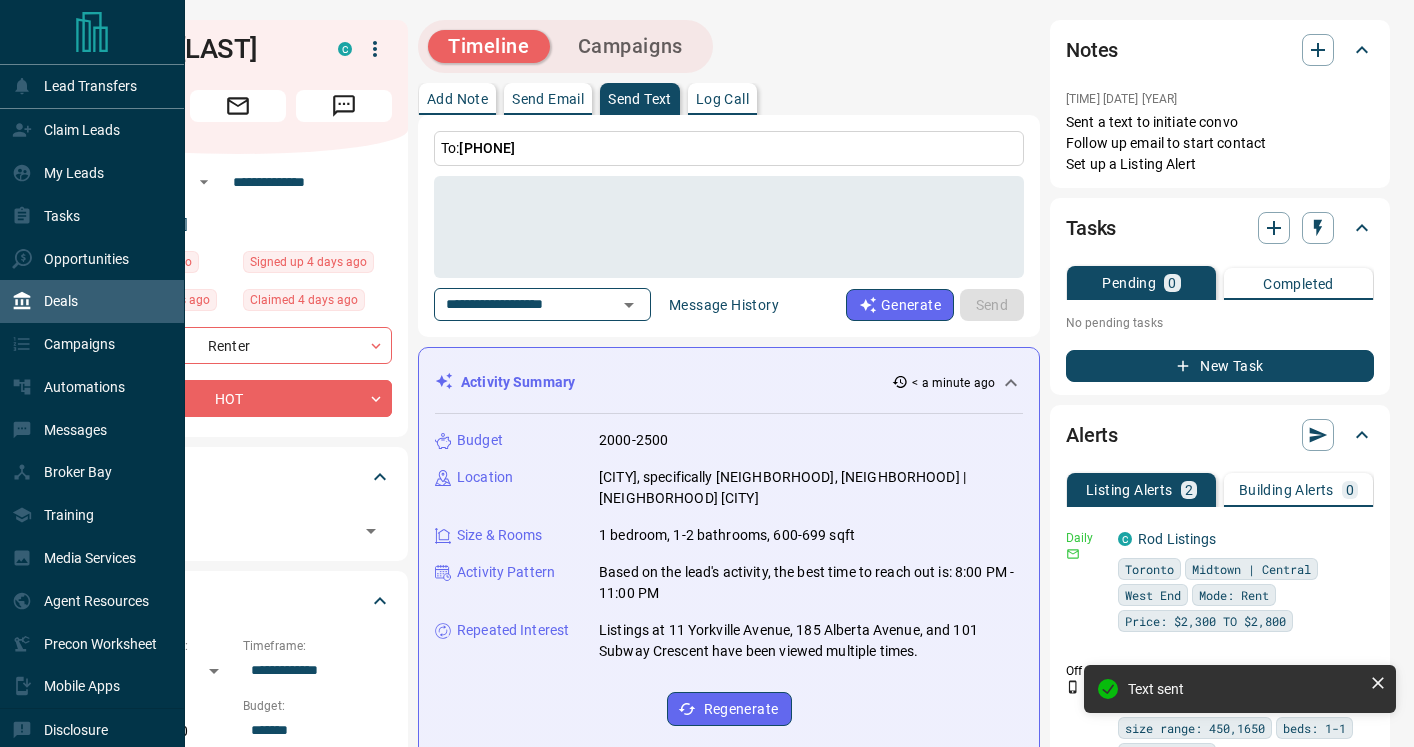 click on "Deals" at bounding box center [61, 301] 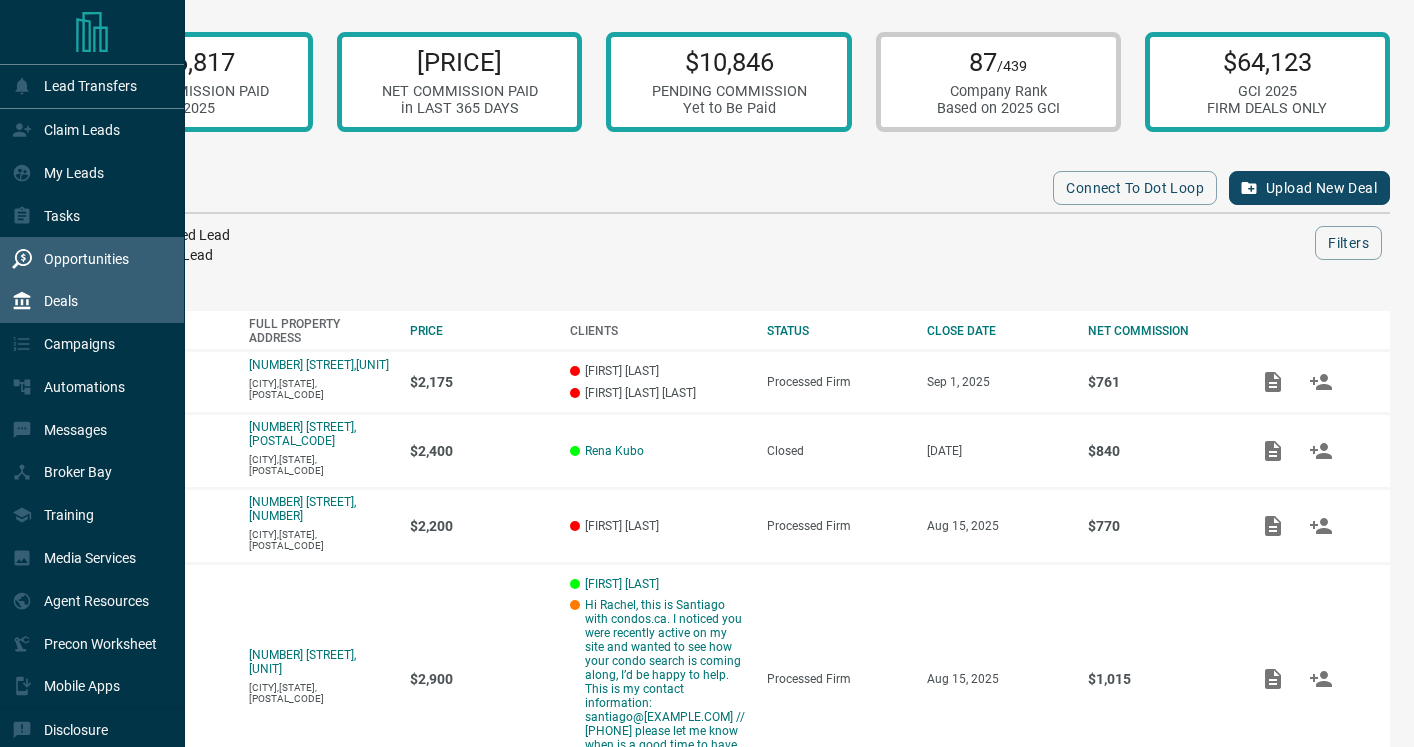 click on "Opportunities" at bounding box center [86, 259] 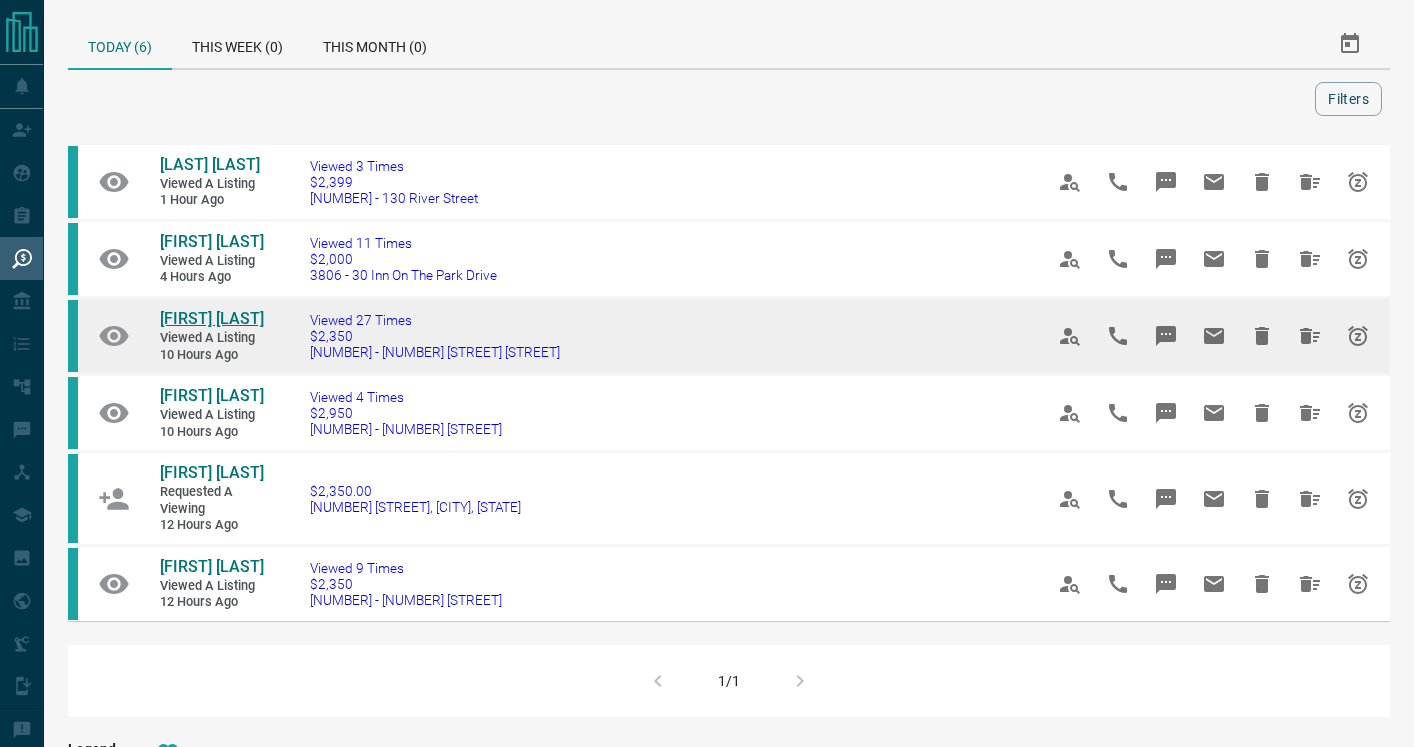 click on "[FIRST] [LAST]" at bounding box center (212, 318) 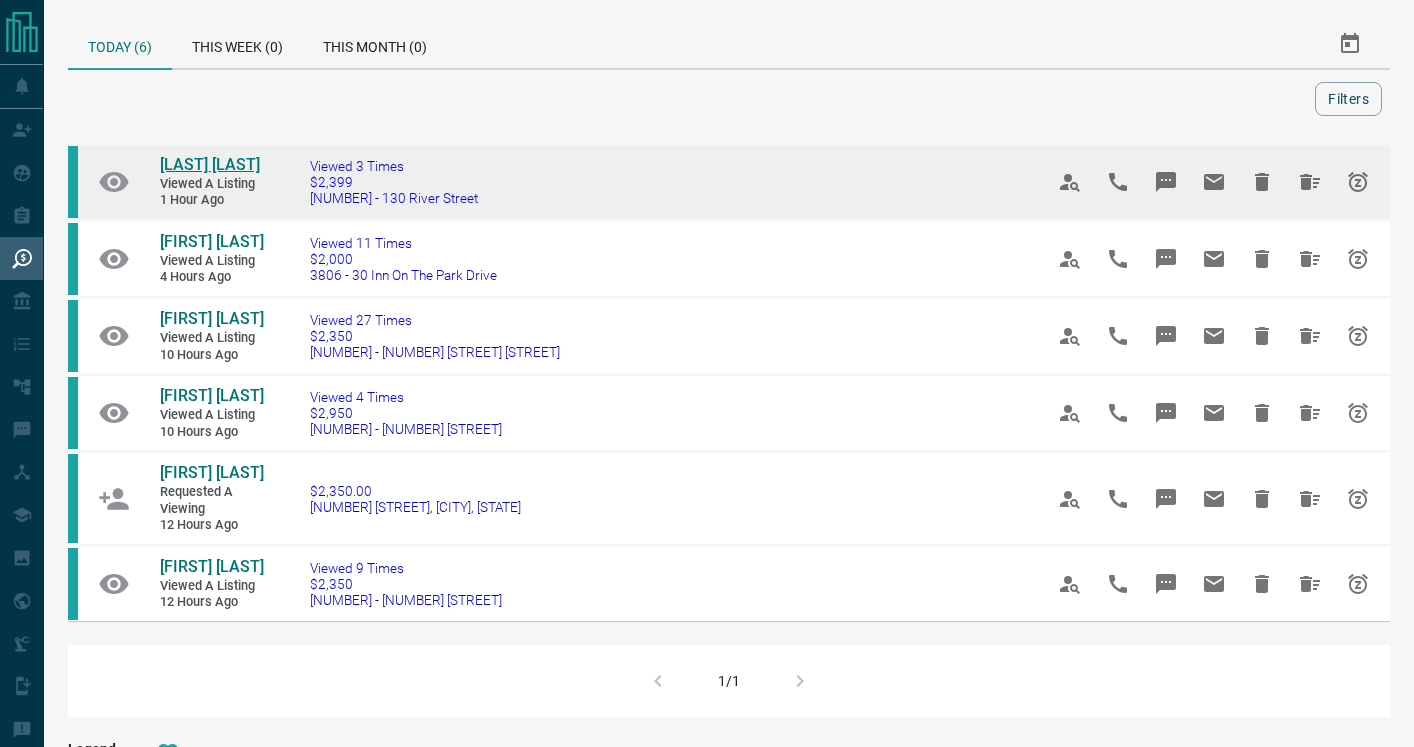 click on "[LAST] [LAST]" at bounding box center [210, 164] 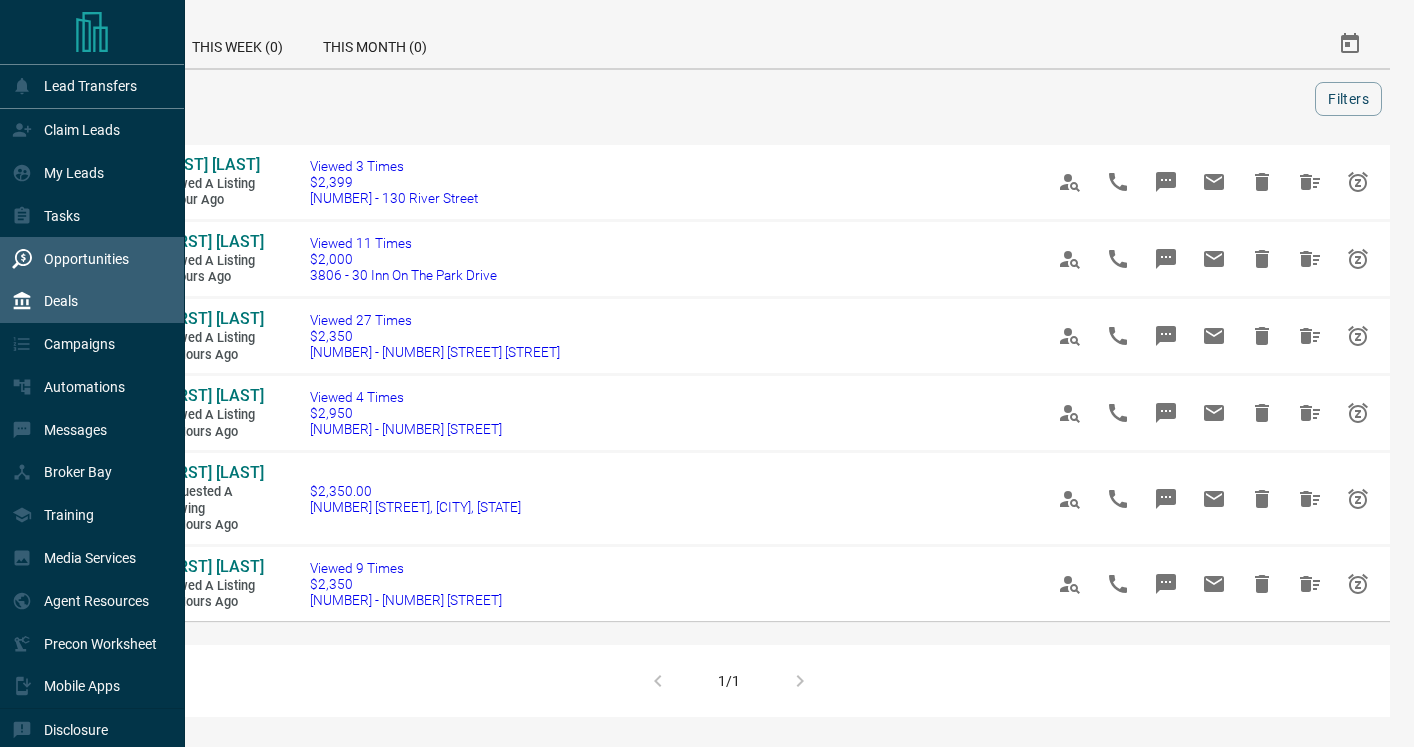click on "Deals" at bounding box center [61, 301] 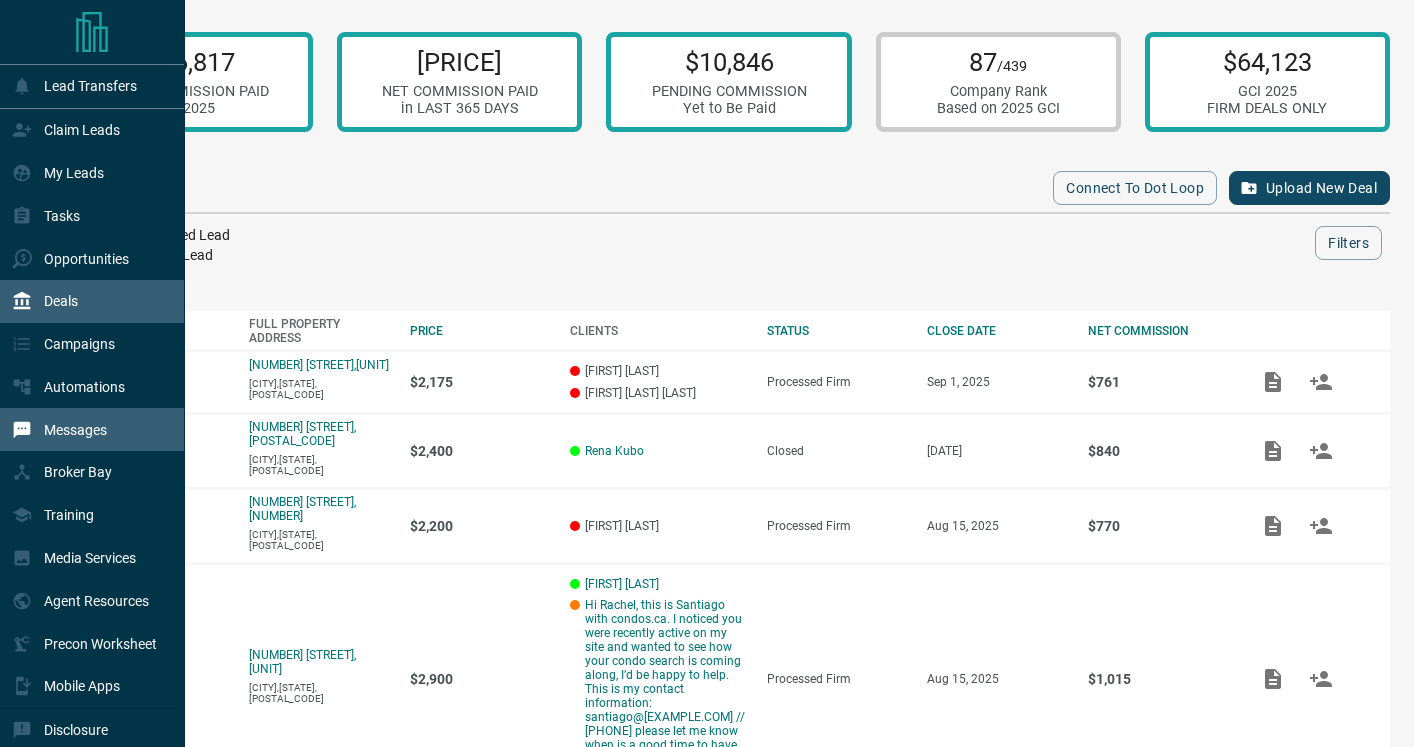 click on "Messages" at bounding box center [59, 429] 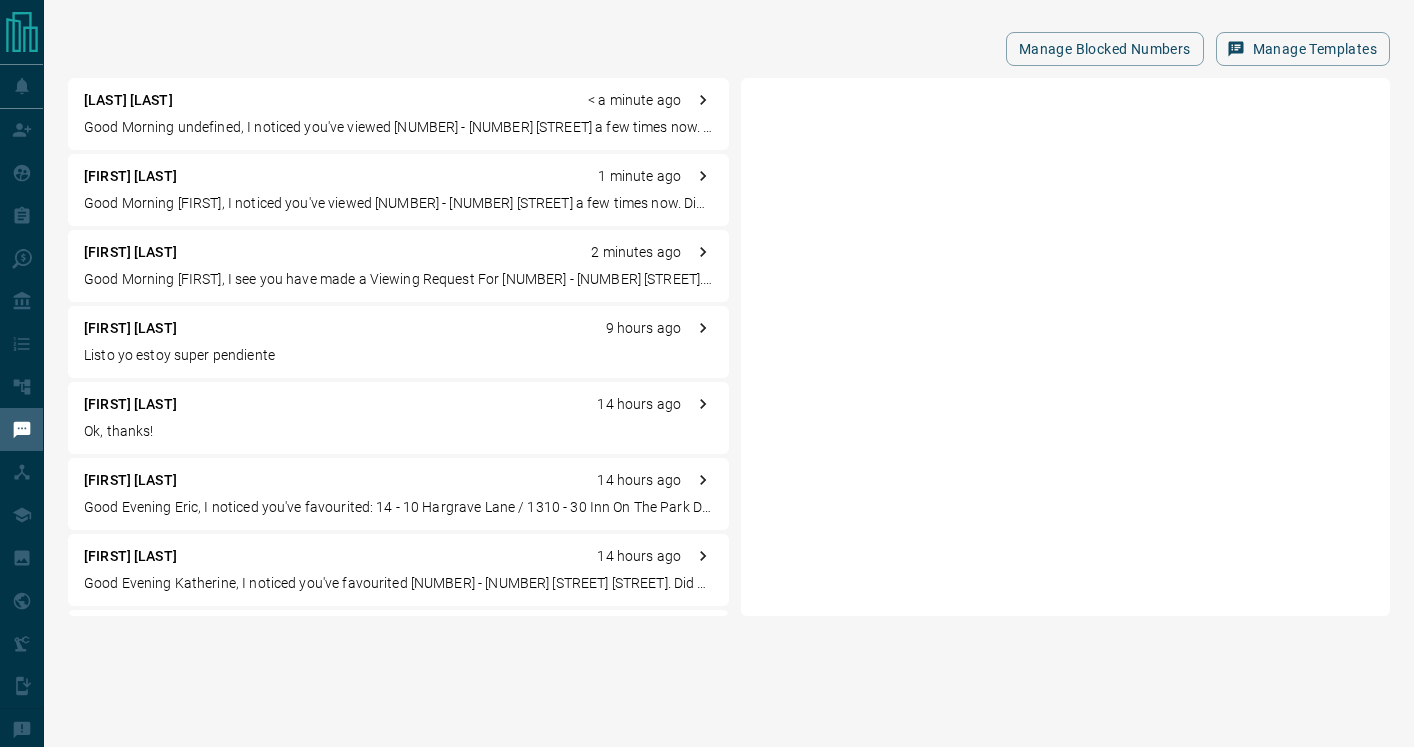 click on "Ok, thanks!" at bounding box center (398, 431) 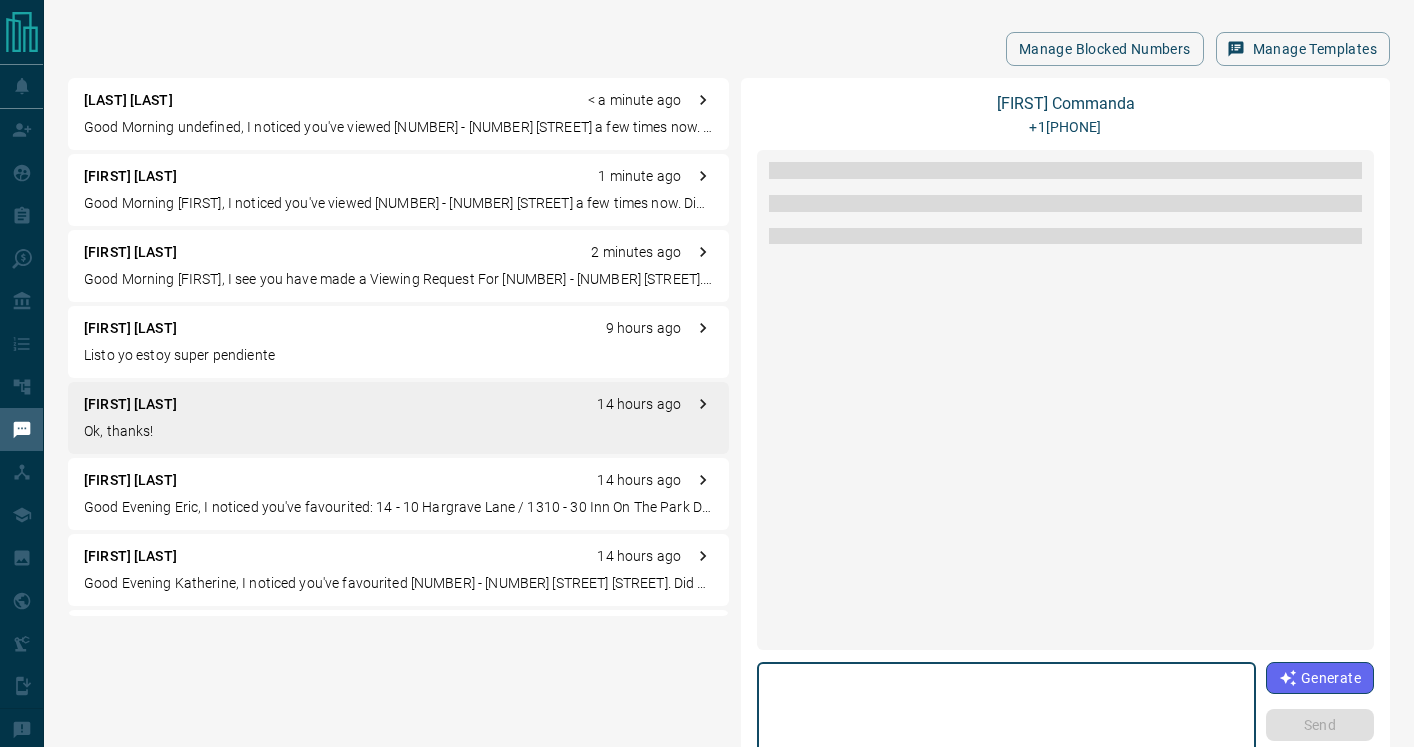 scroll, scrollTop: 2498, scrollLeft: 0, axis: vertical 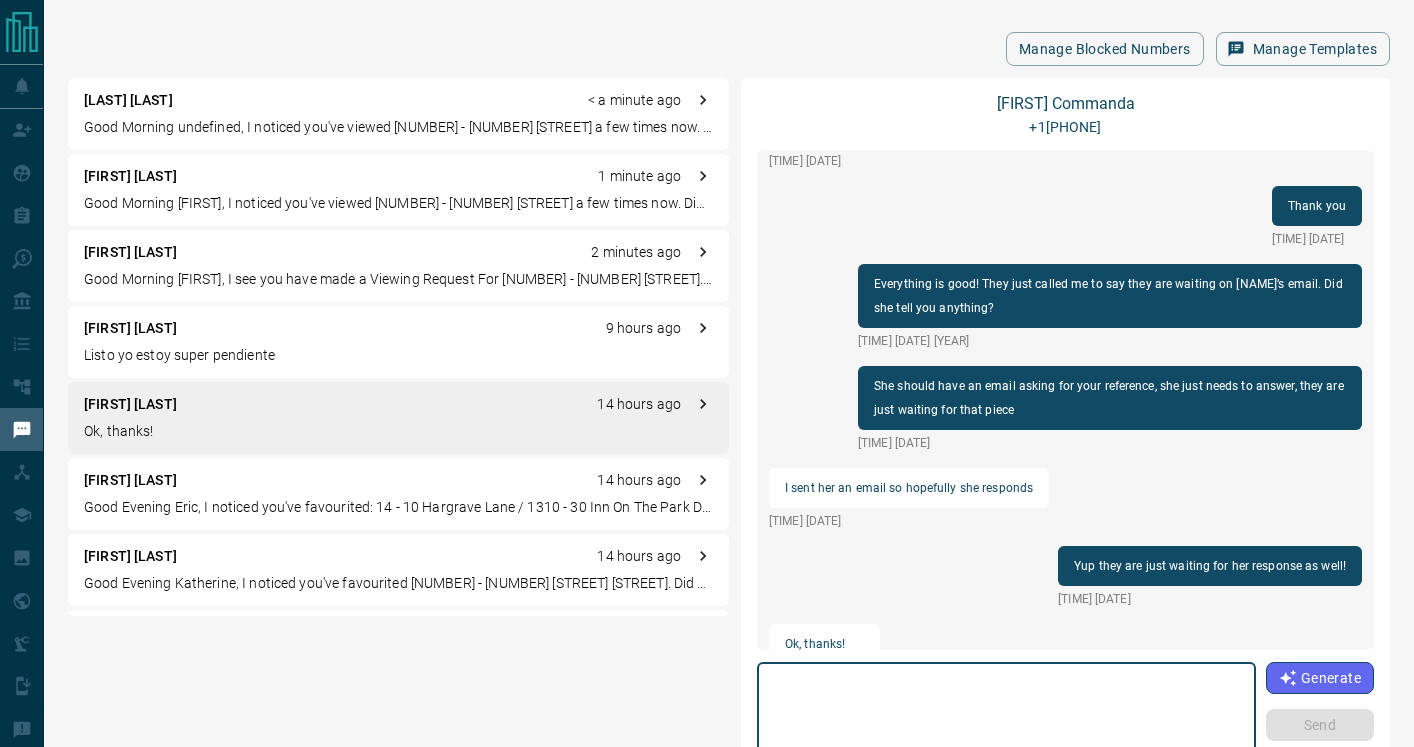 click at bounding box center (1006, 713) 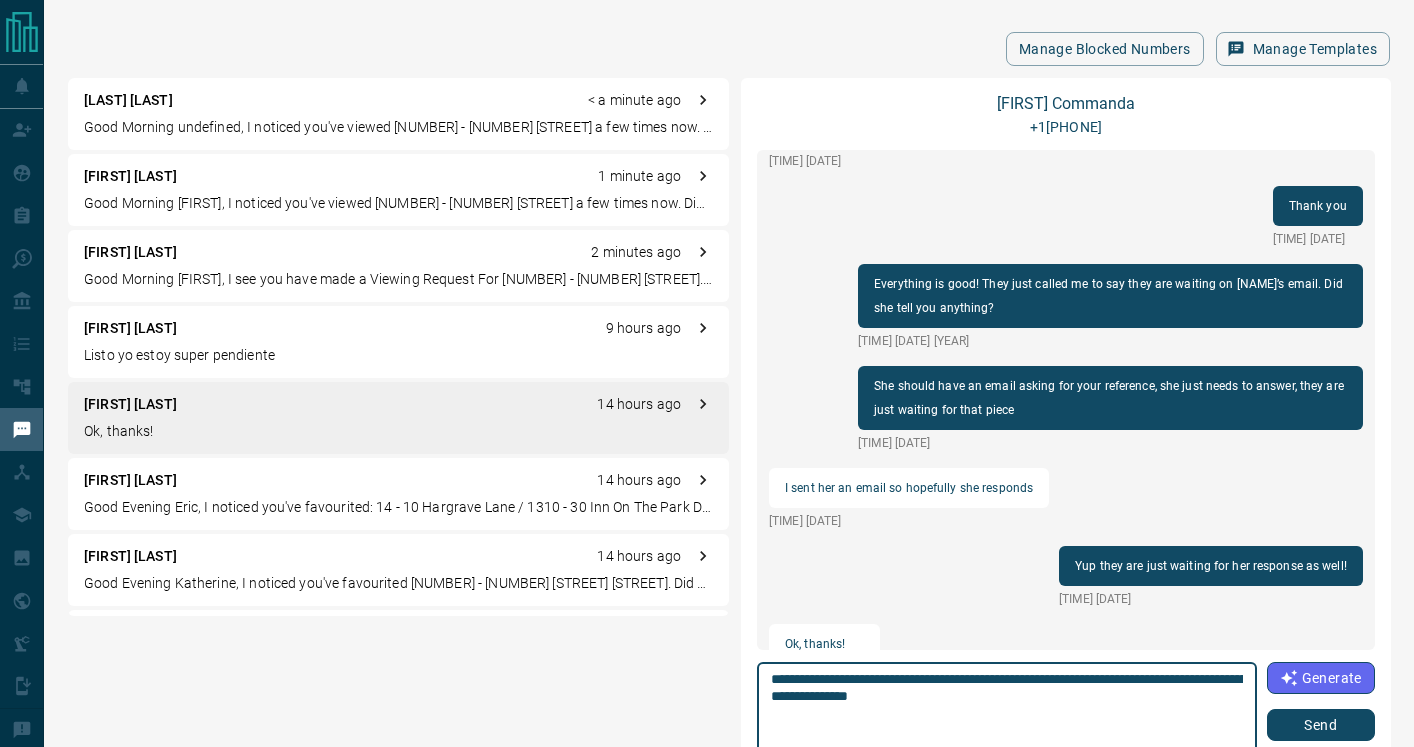 type on "**********" 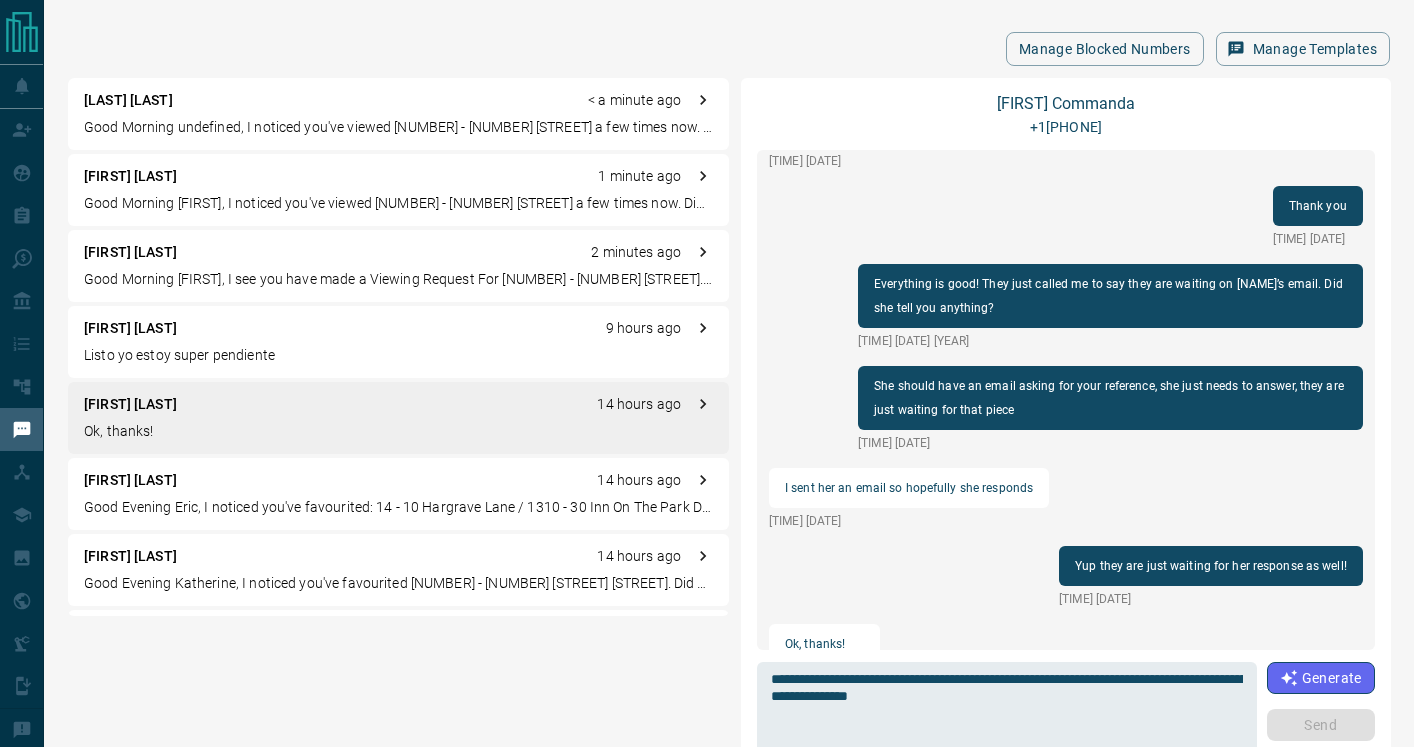 type 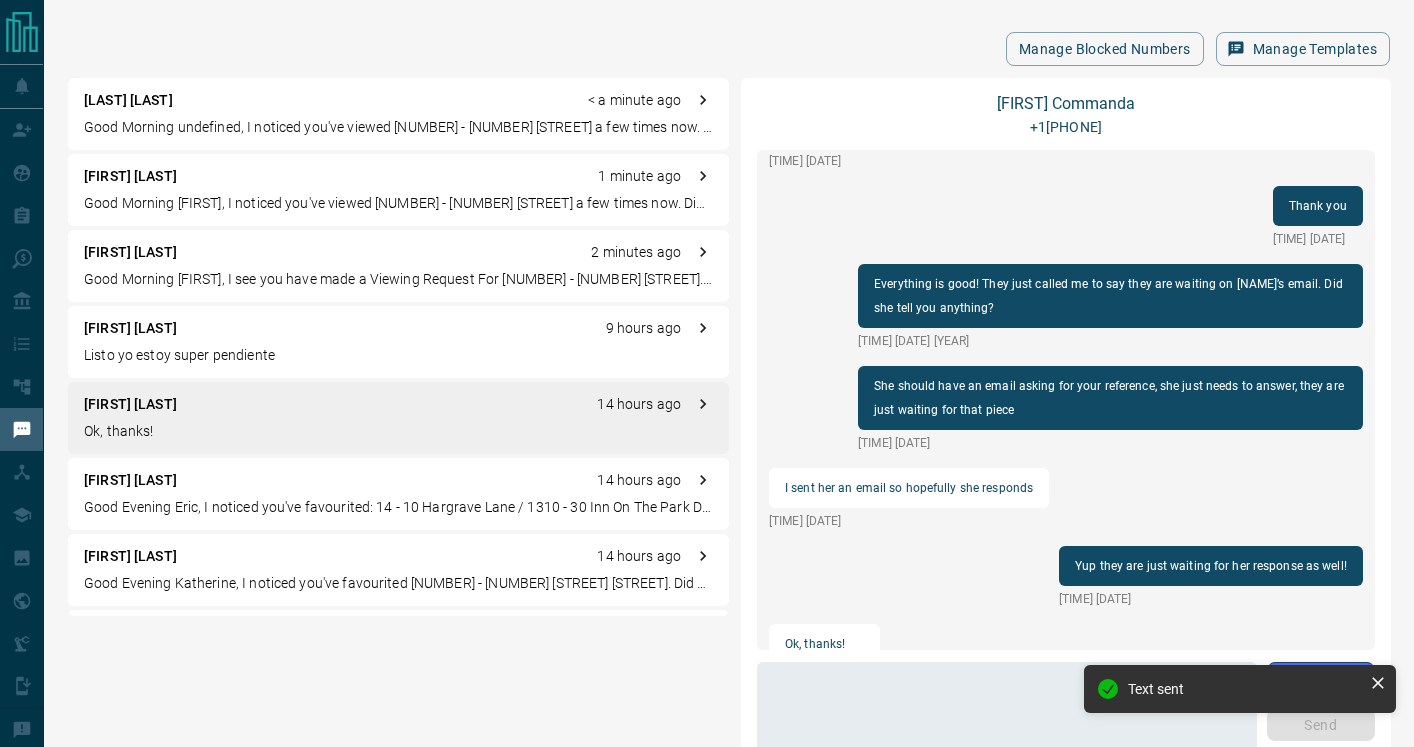 scroll, scrollTop: 2522, scrollLeft: 0, axis: vertical 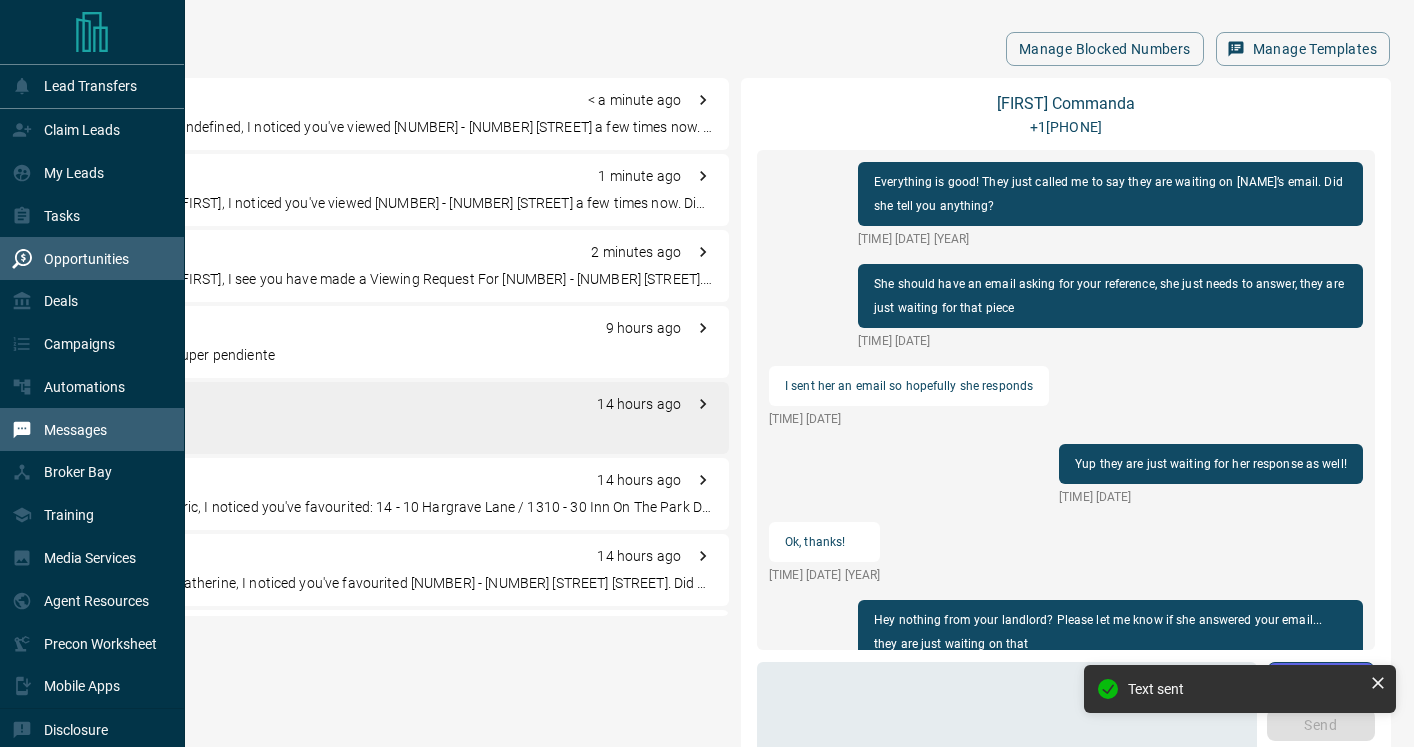 click on "Opportunities" at bounding box center (86, 259) 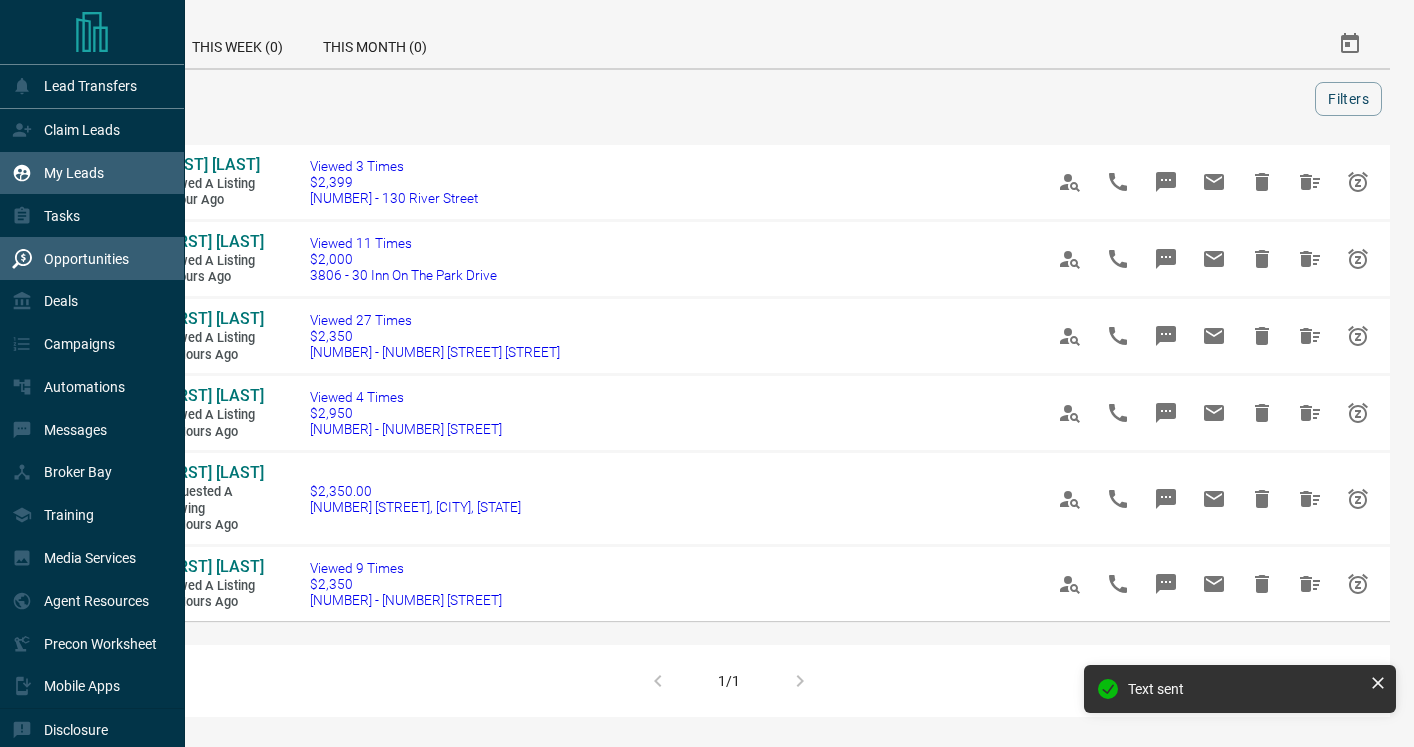 click on "My Leads" at bounding box center [74, 173] 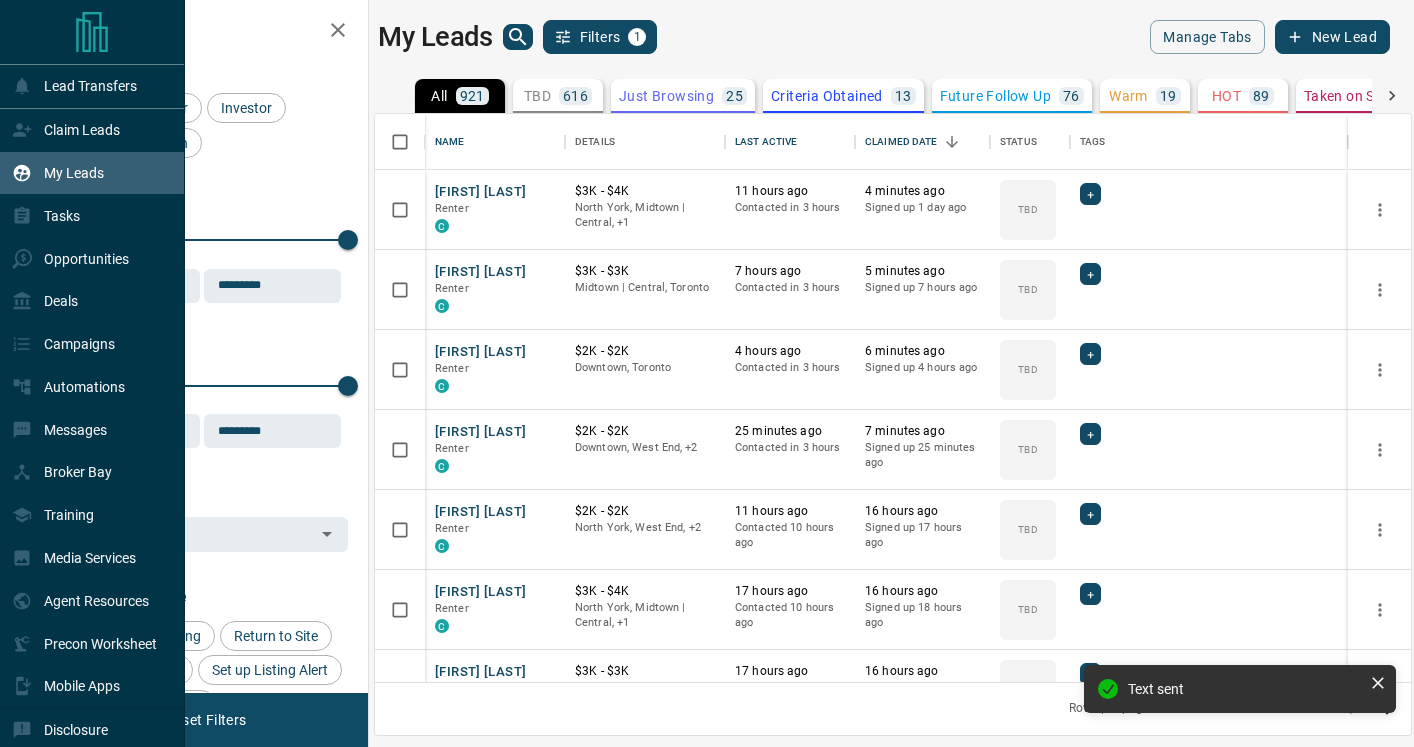 scroll, scrollTop: 1, scrollLeft: 1, axis: both 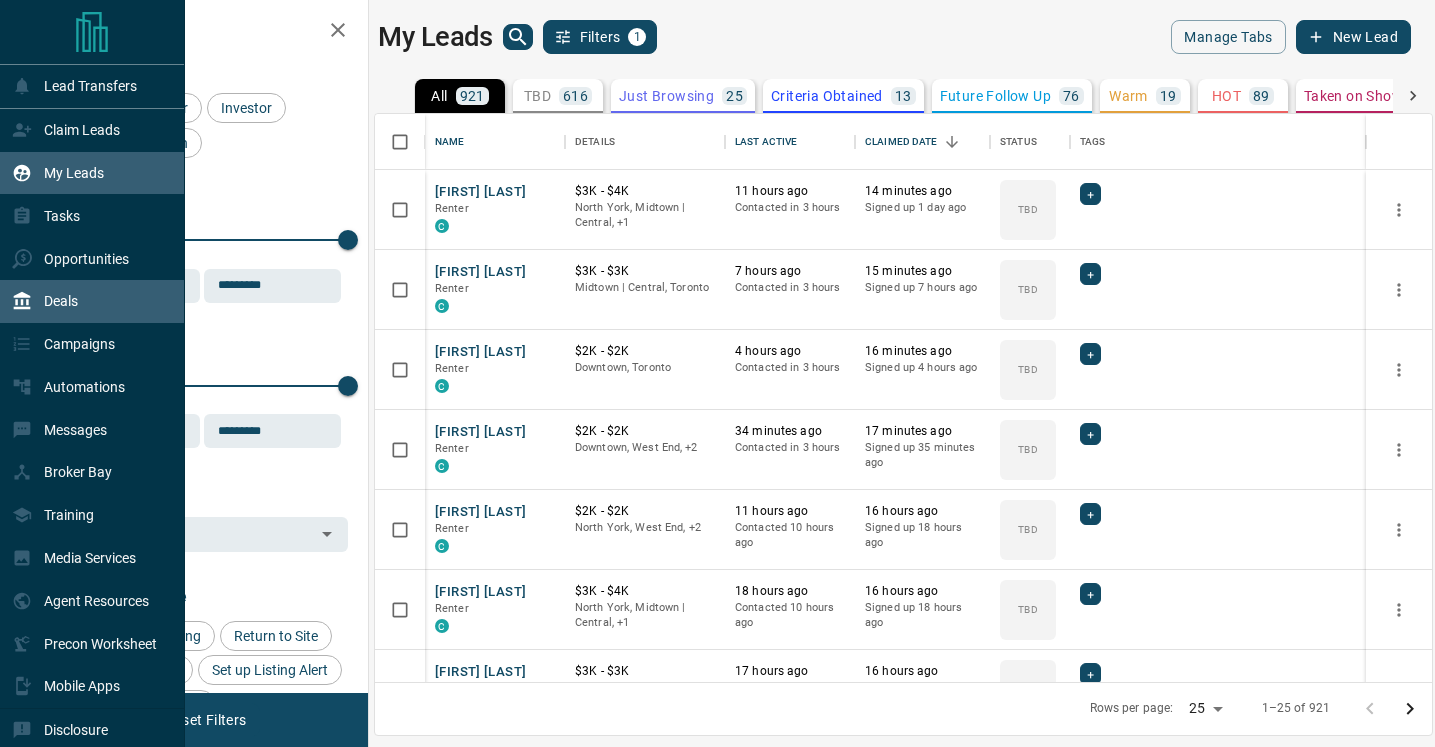 click on "Deals" at bounding box center [61, 301] 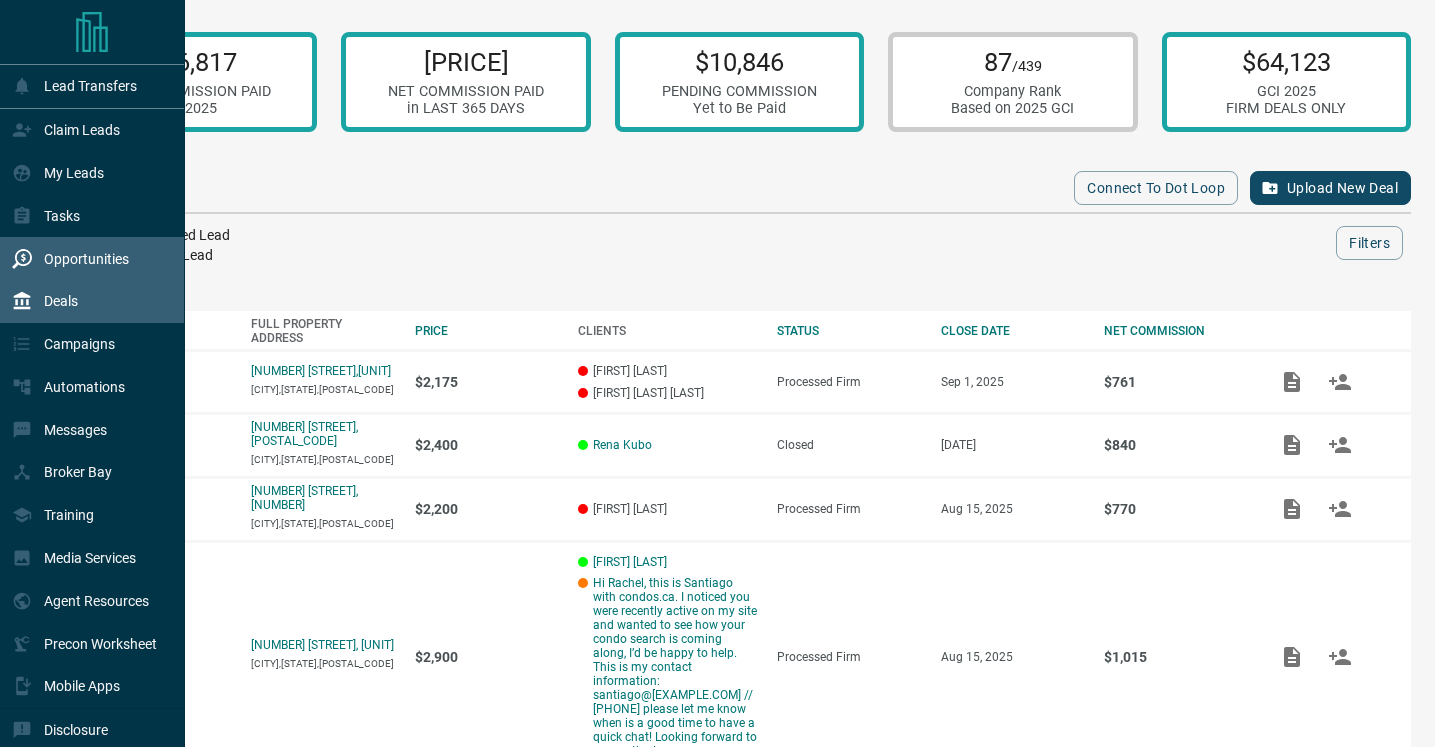 click on "Opportunities" at bounding box center (70, 258) 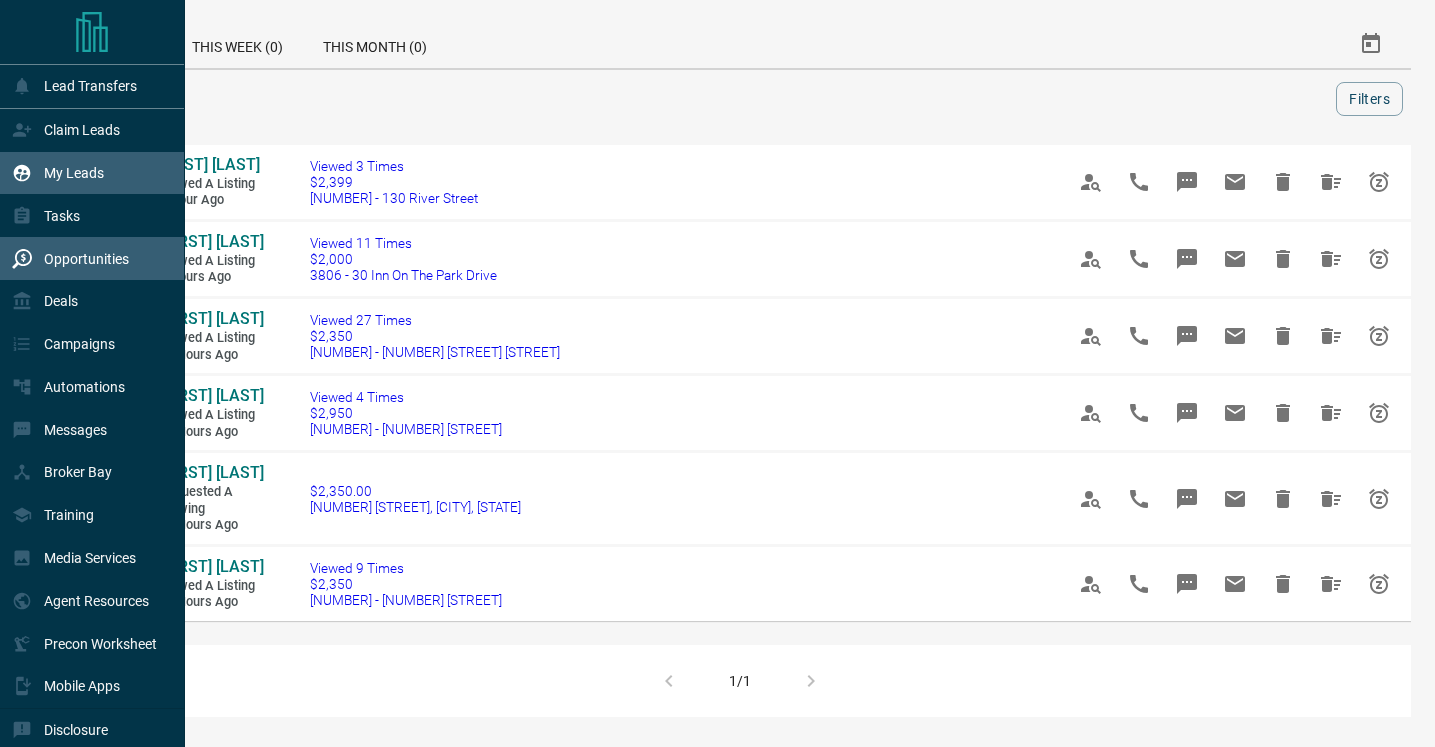 click on "My Leads" at bounding box center (74, 173) 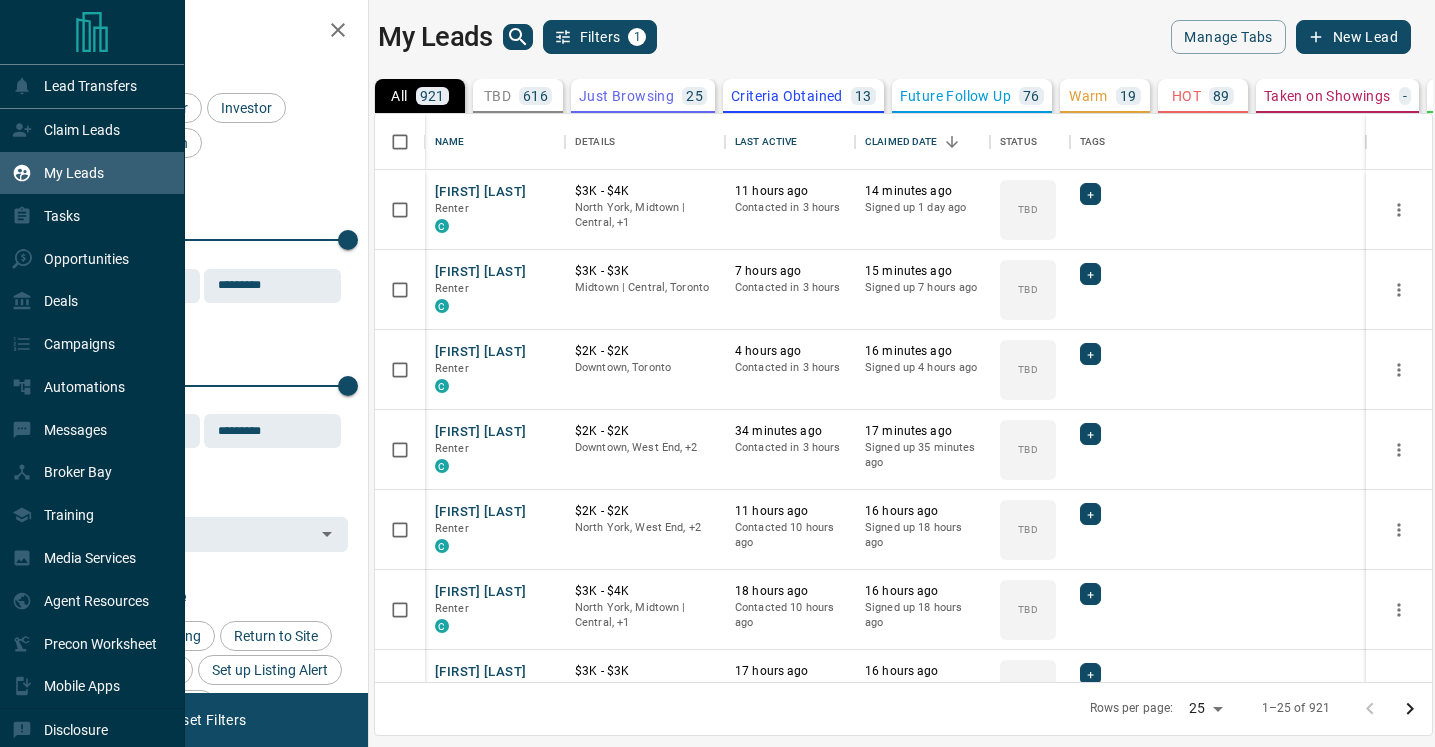 scroll, scrollTop: 1, scrollLeft: 1, axis: both 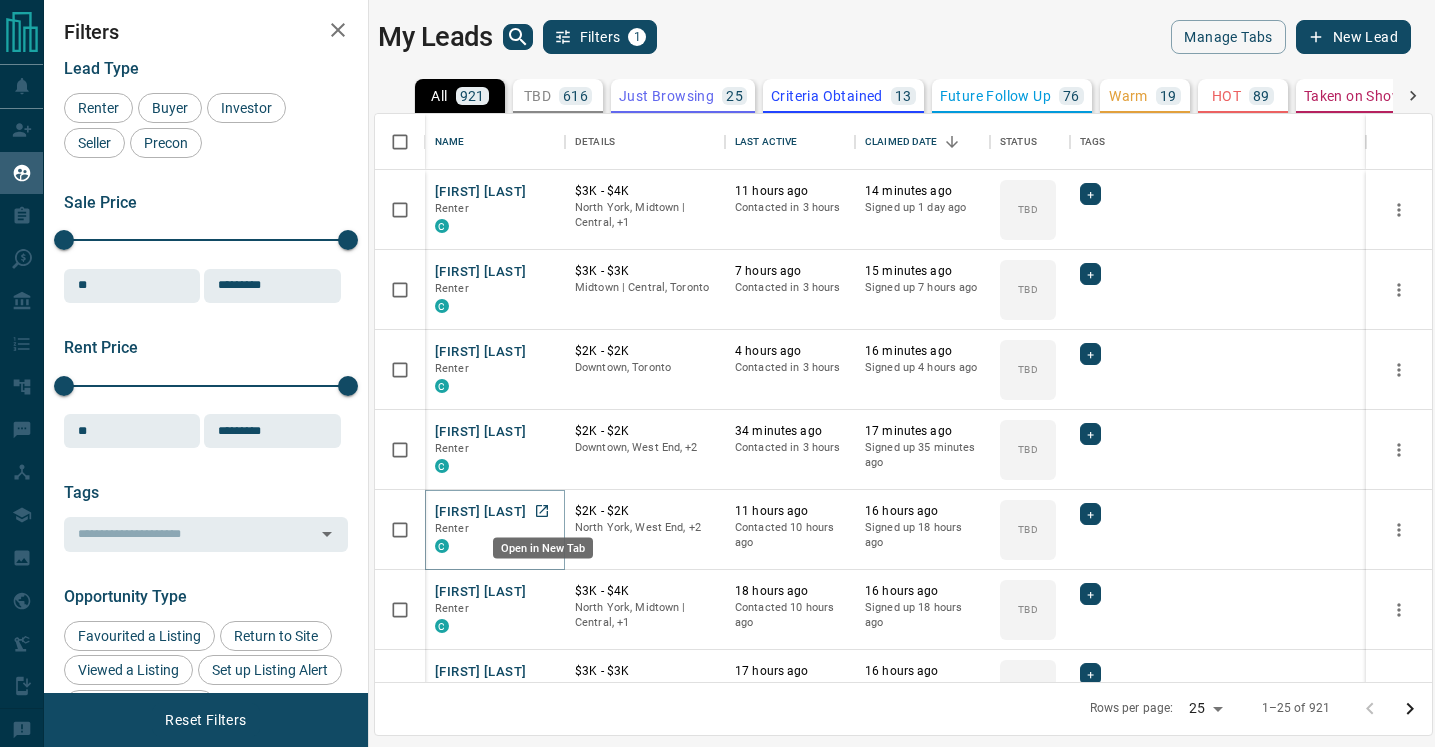 click 